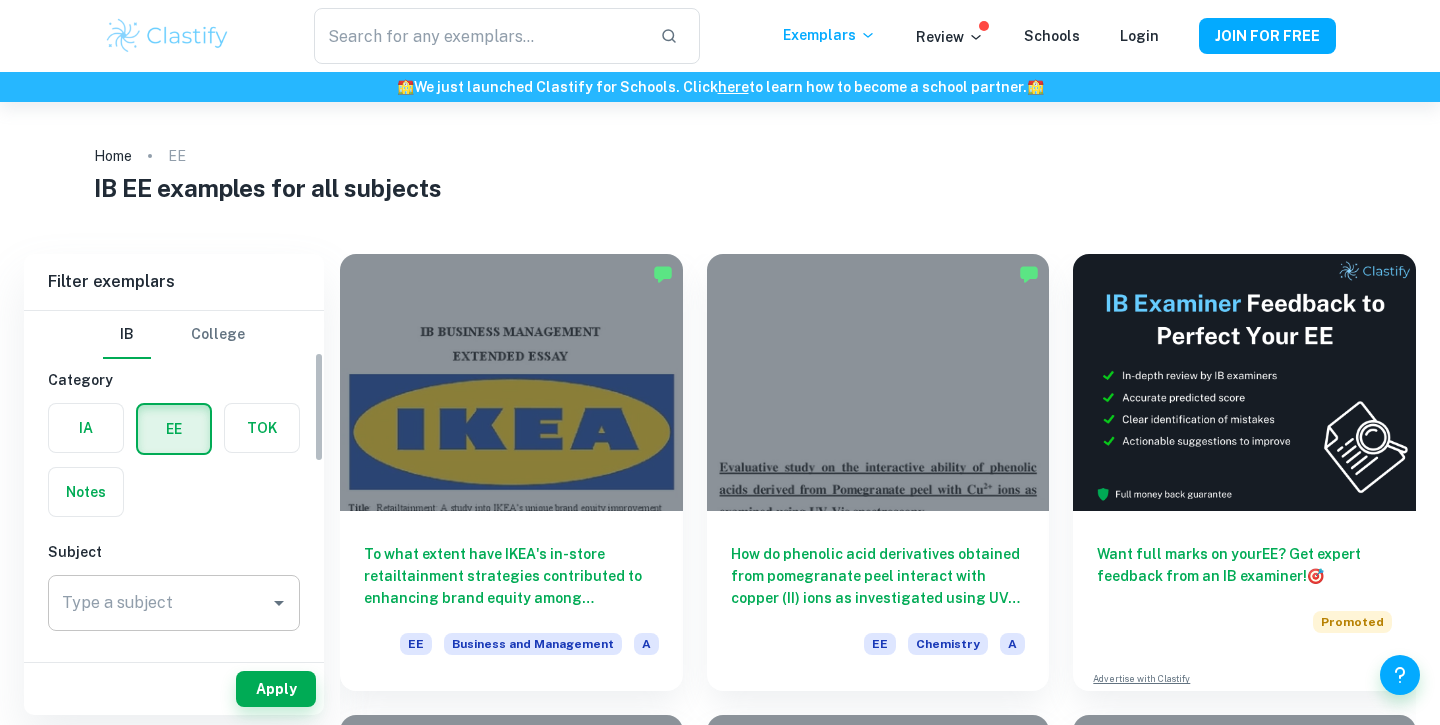 scroll, scrollTop: 0, scrollLeft: 0, axis: both 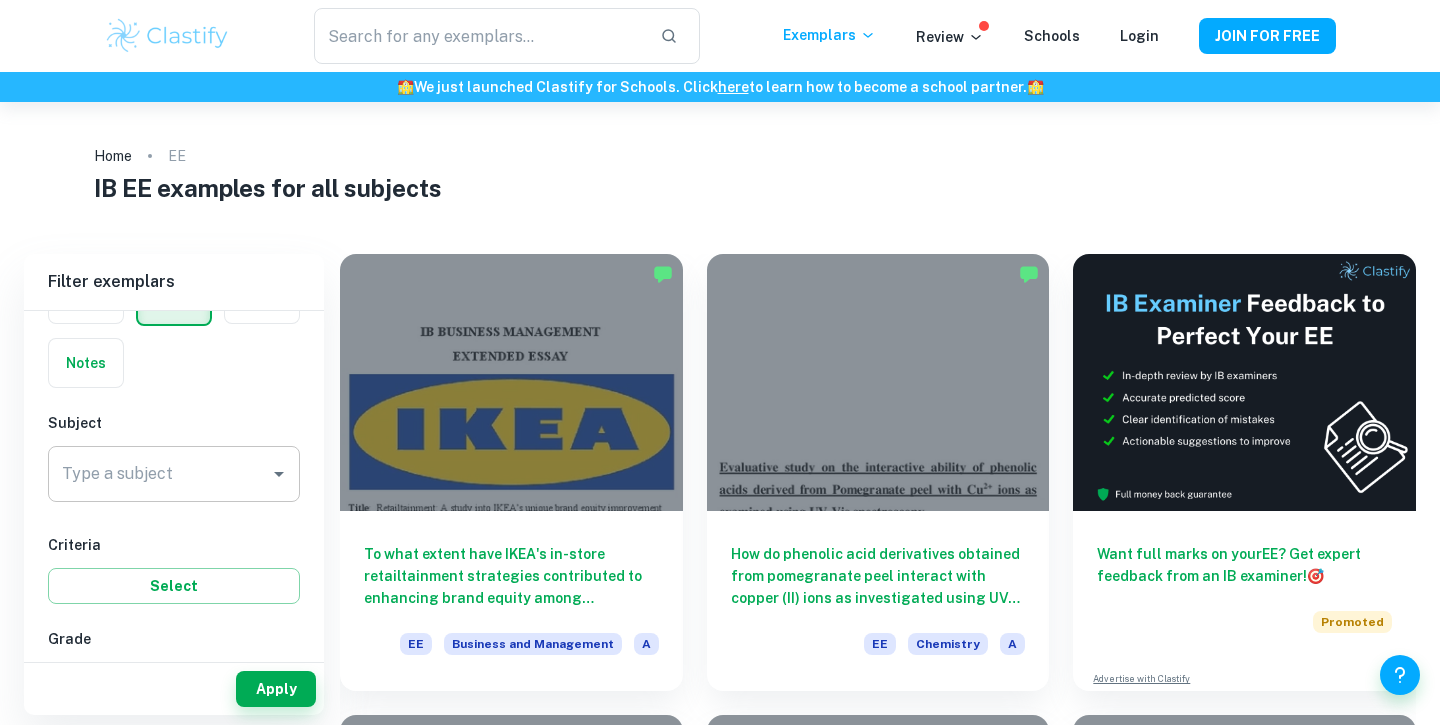 click at bounding box center [278, 474] 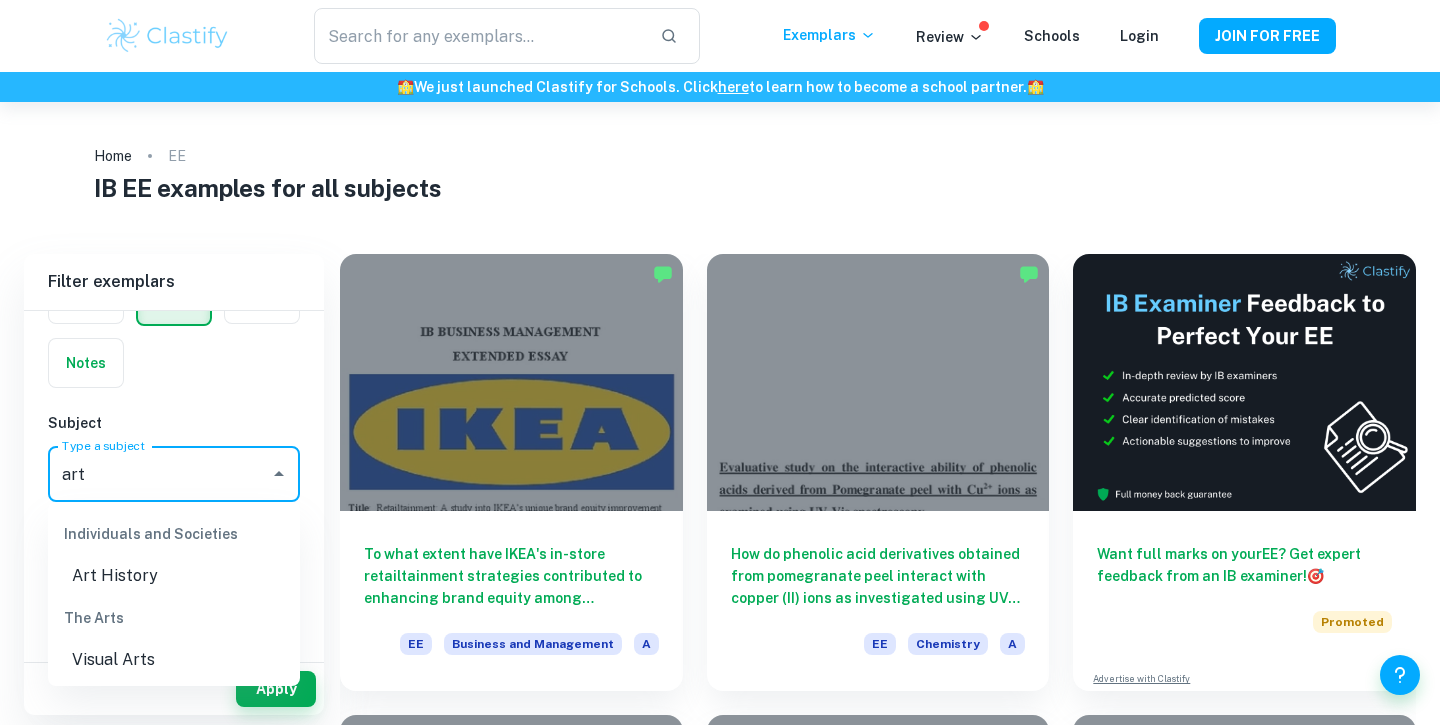 click on "Visual Arts" at bounding box center (174, 660) 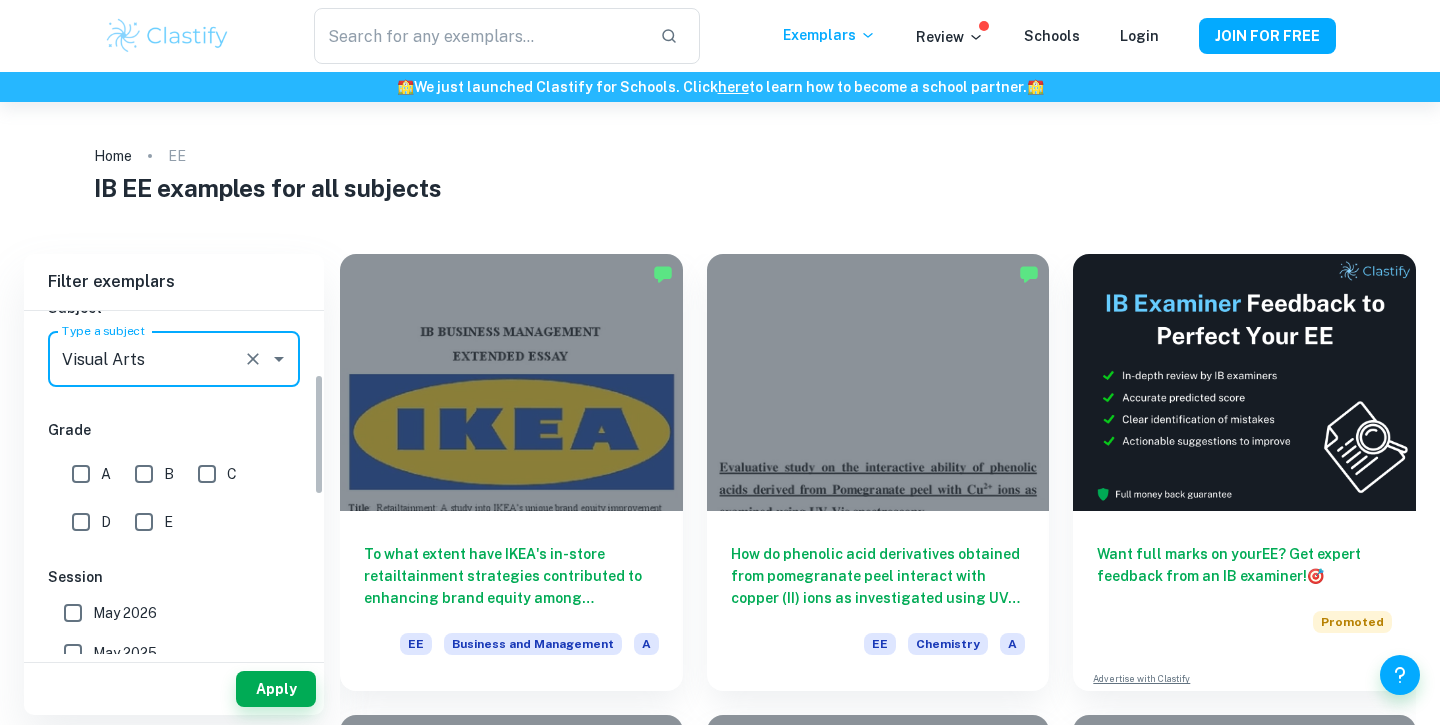 scroll, scrollTop: 258, scrollLeft: 0, axis: vertical 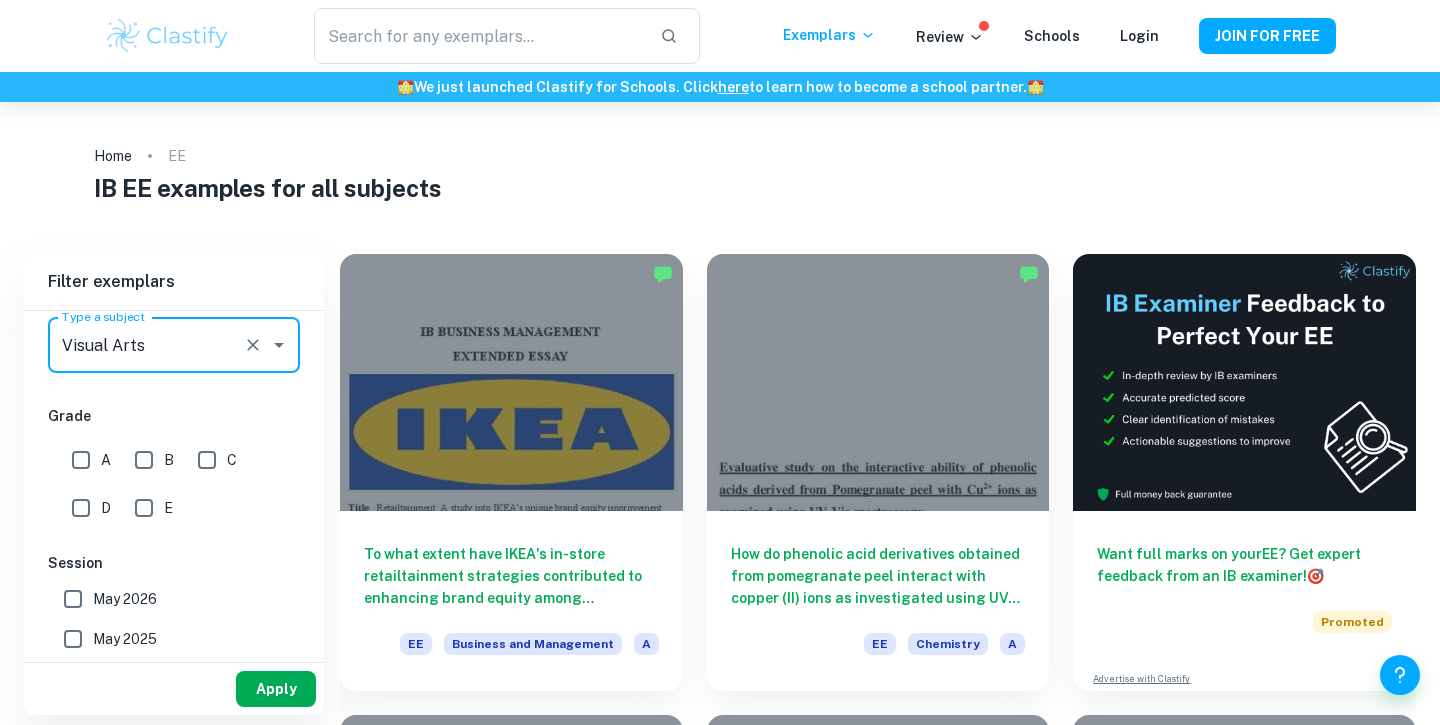 type on "Visual Arts" 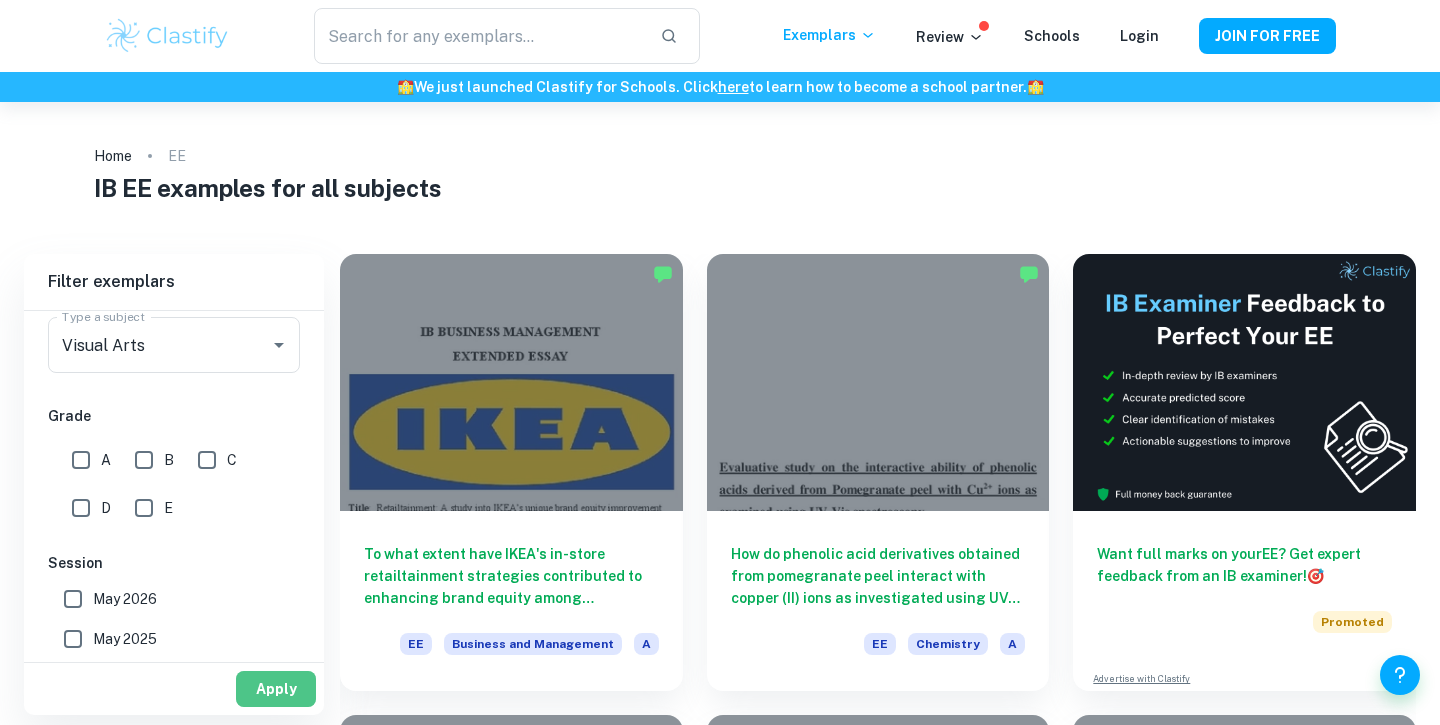 click on "Apply" at bounding box center (276, 689) 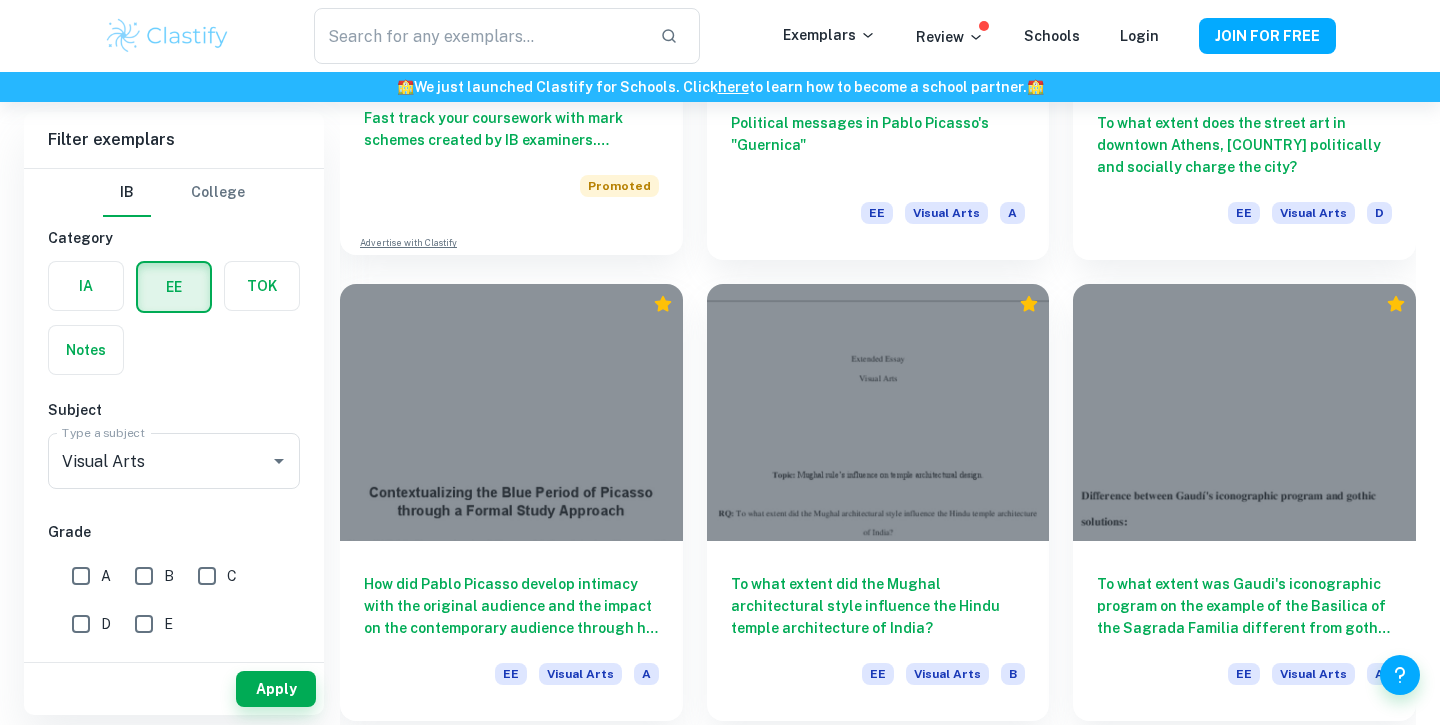 scroll, scrollTop: 1383, scrollLeft: 0, axis: vertical 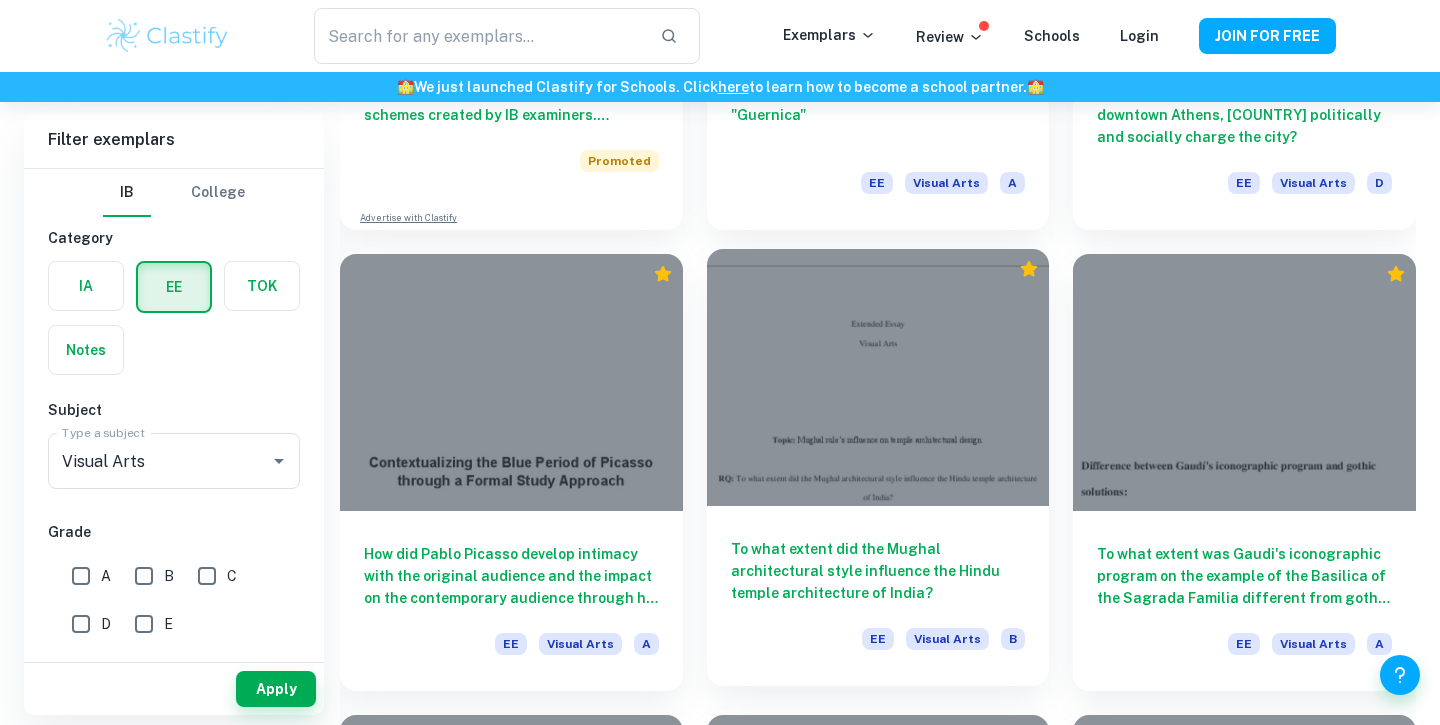 click at bounding box center (878, 377) 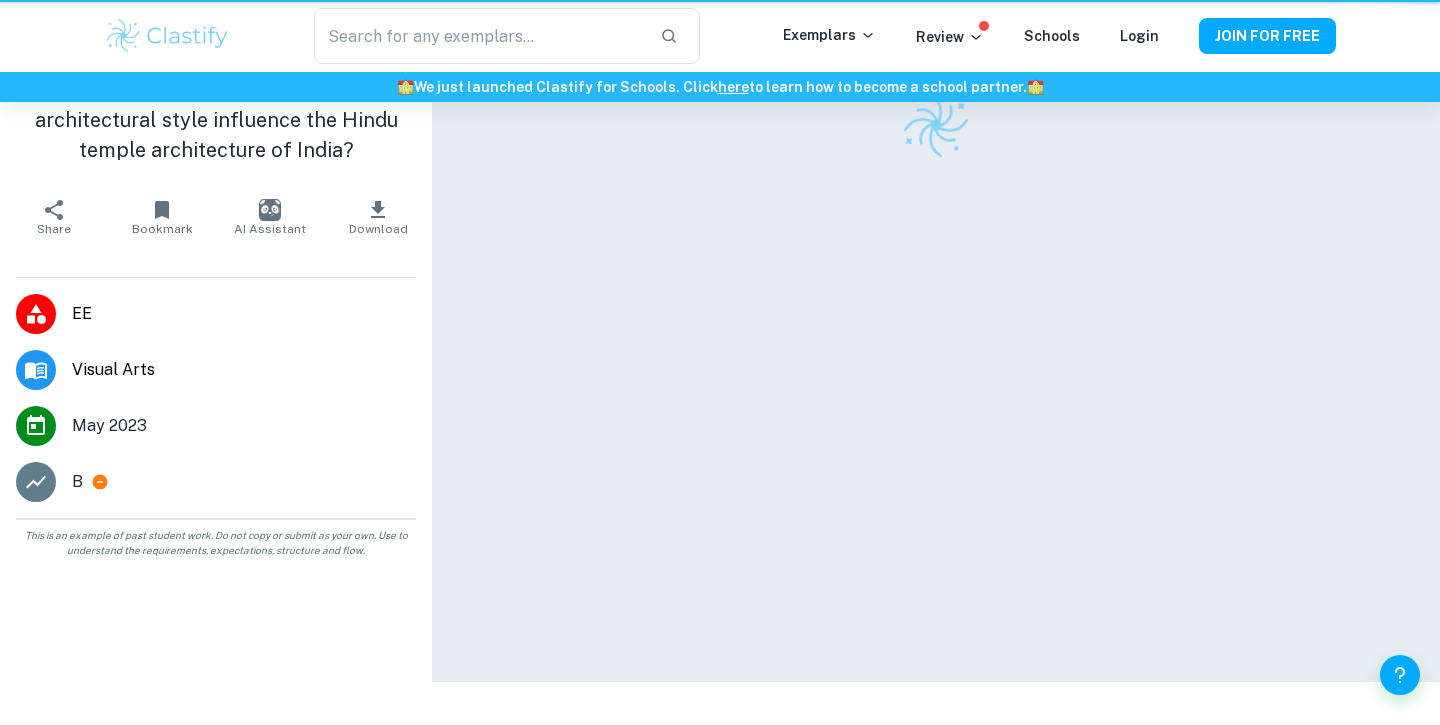 scroll, scrollTop: 0, scrollLeft: 0, axis: both 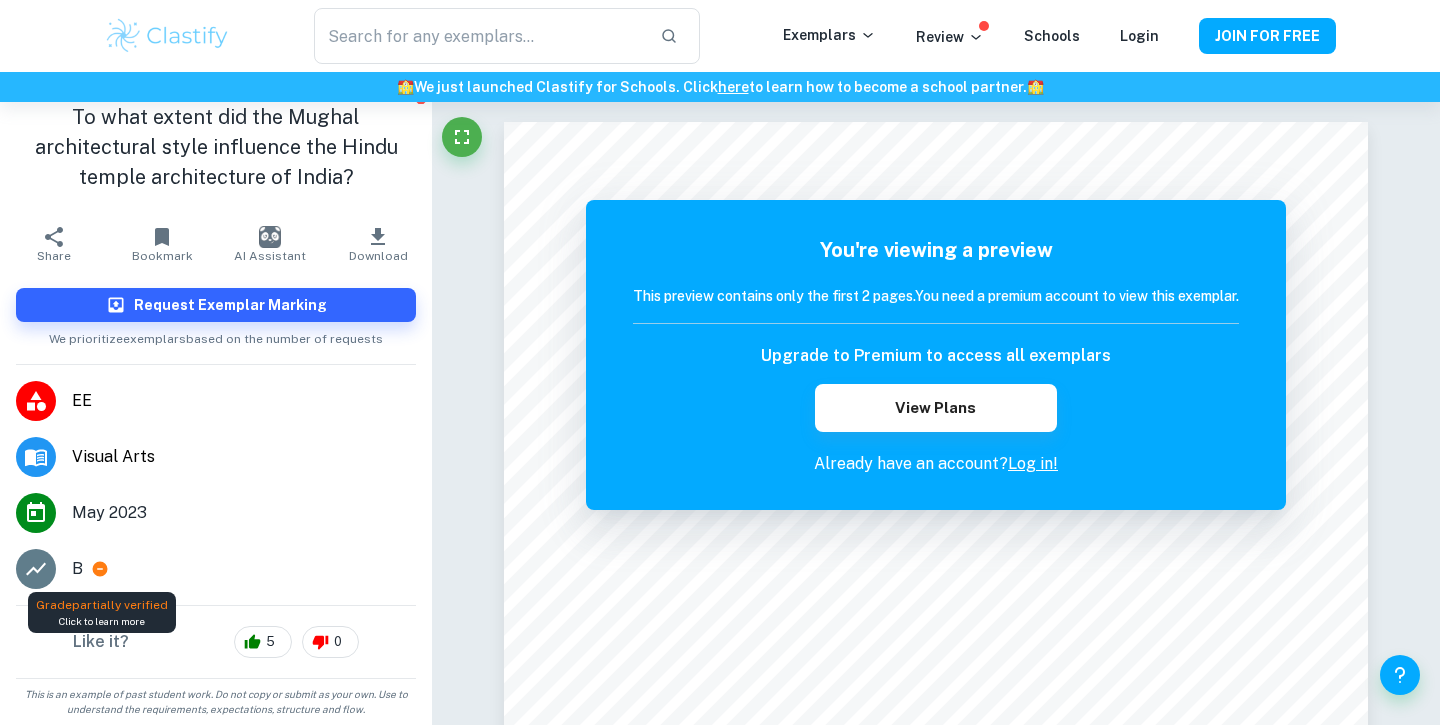 click 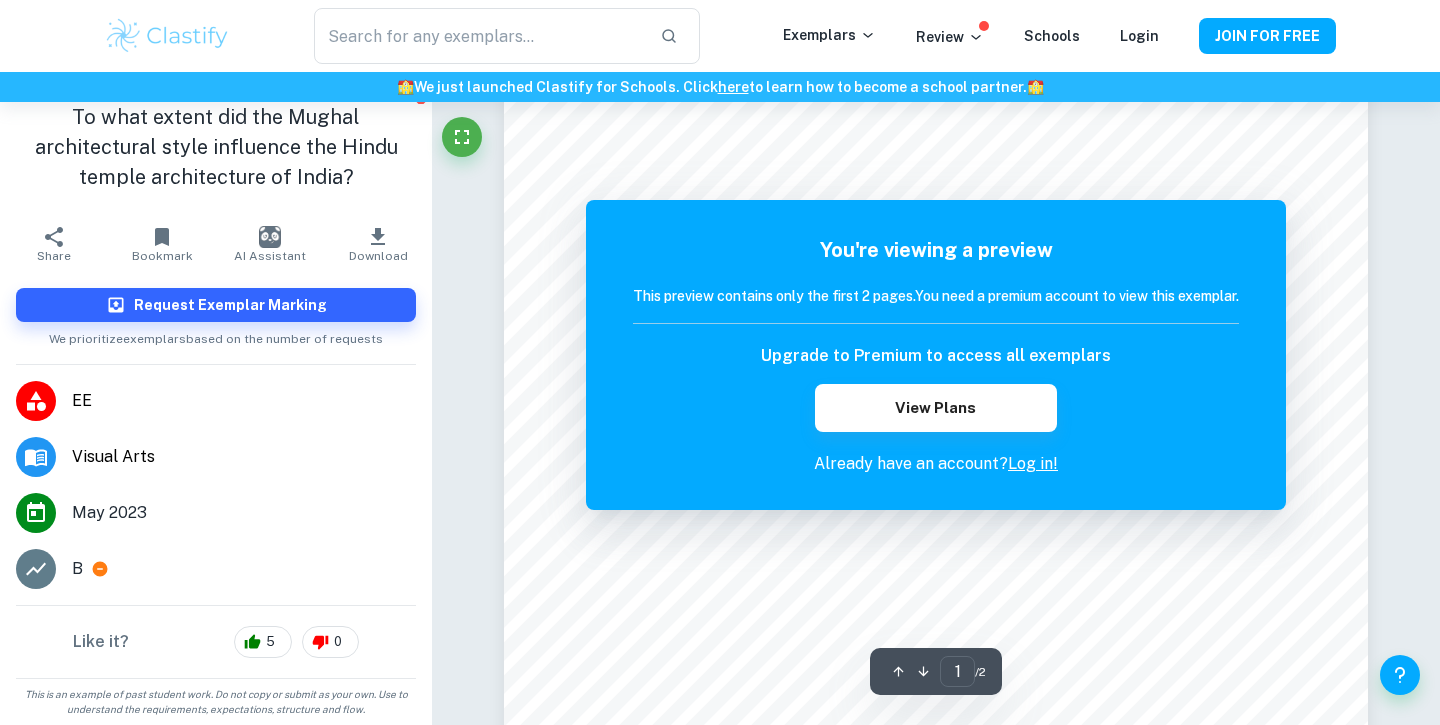 scroll, scrollTop: 0, scrollLeft: 0, axis: both 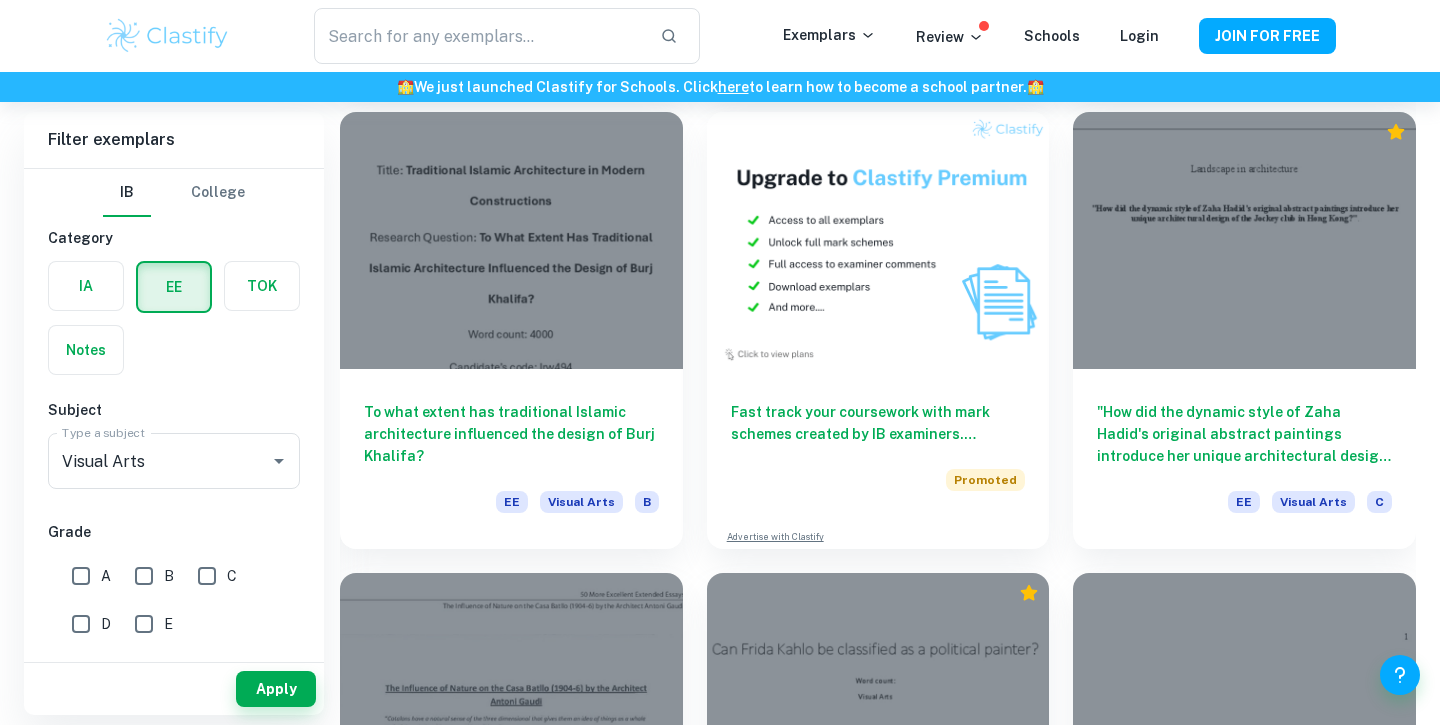 click on "A" at bounding box center (81, 576) 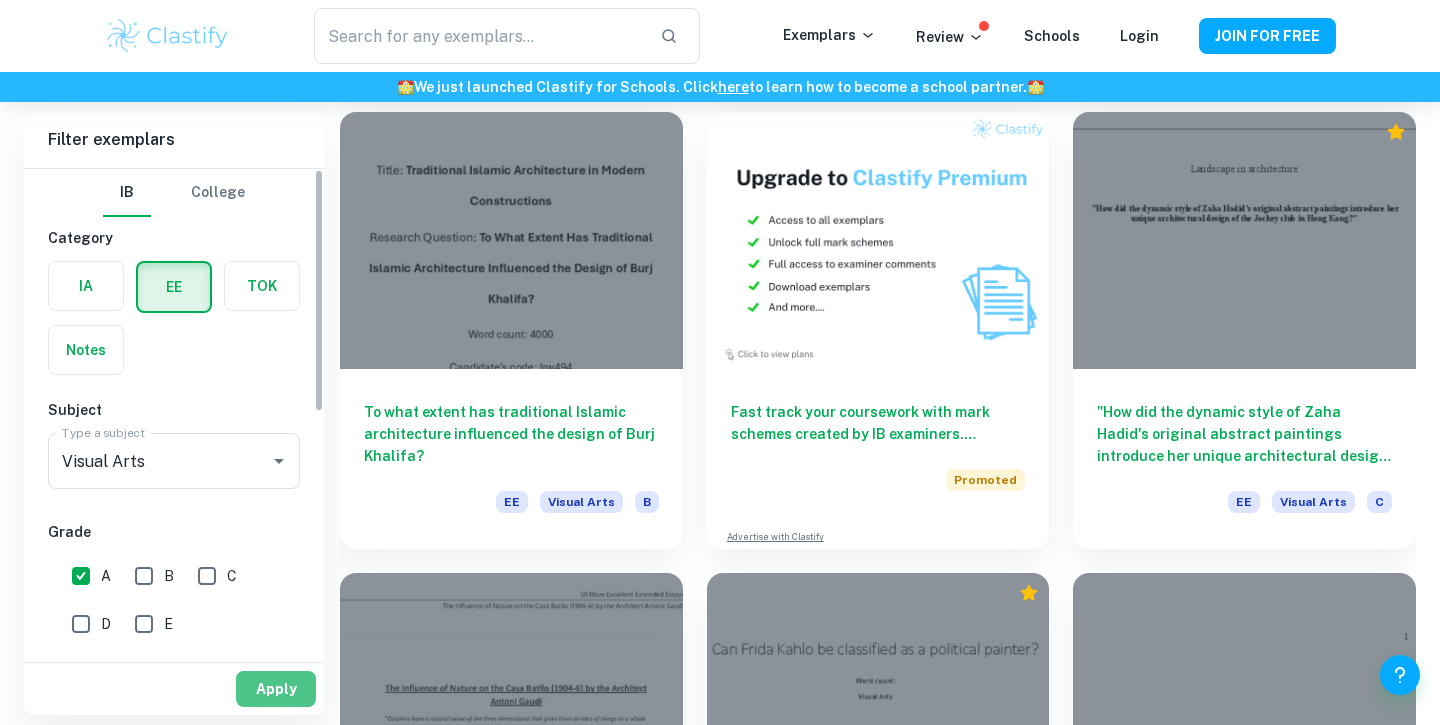 click on "Apply" at bounding box center [276, 689] 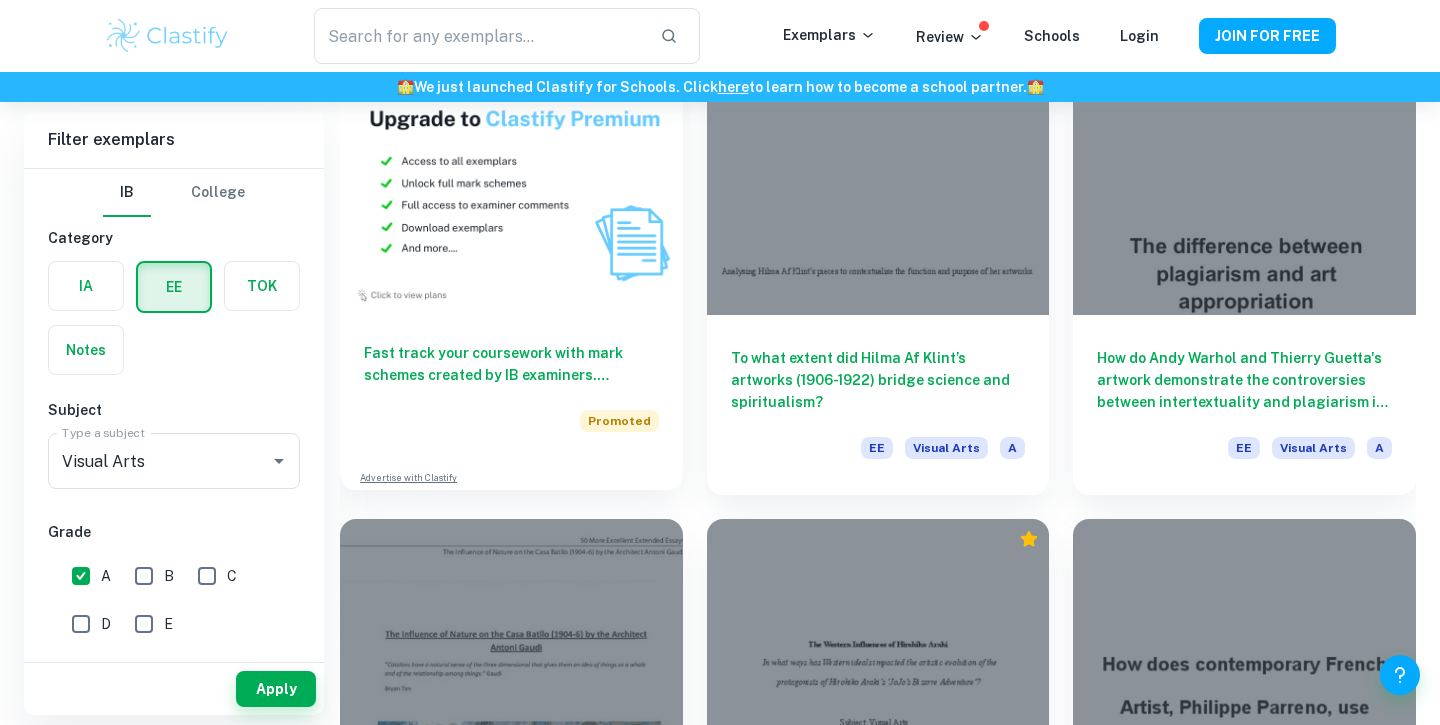 scroll, scrollTop: 1069, scrollLeft: 0, axis: vertical 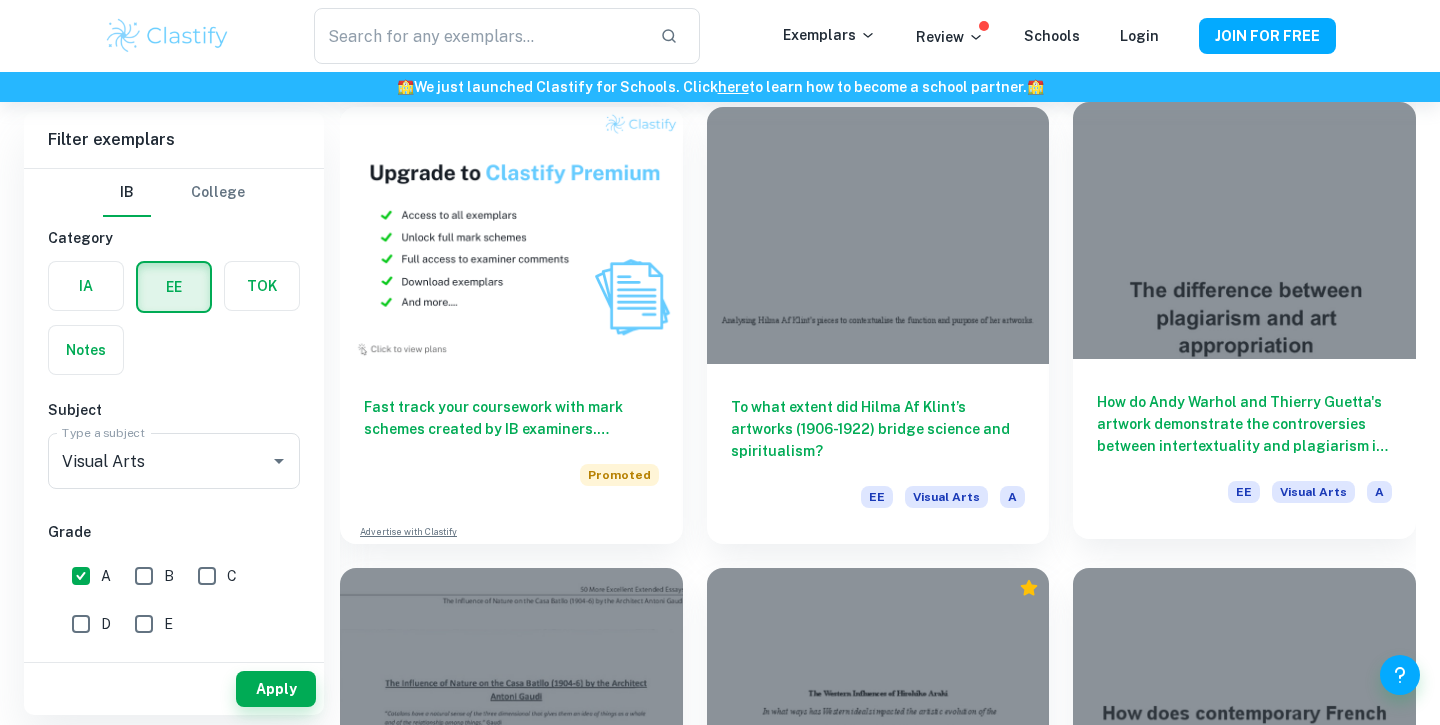click at bounding box center [1244, 230] 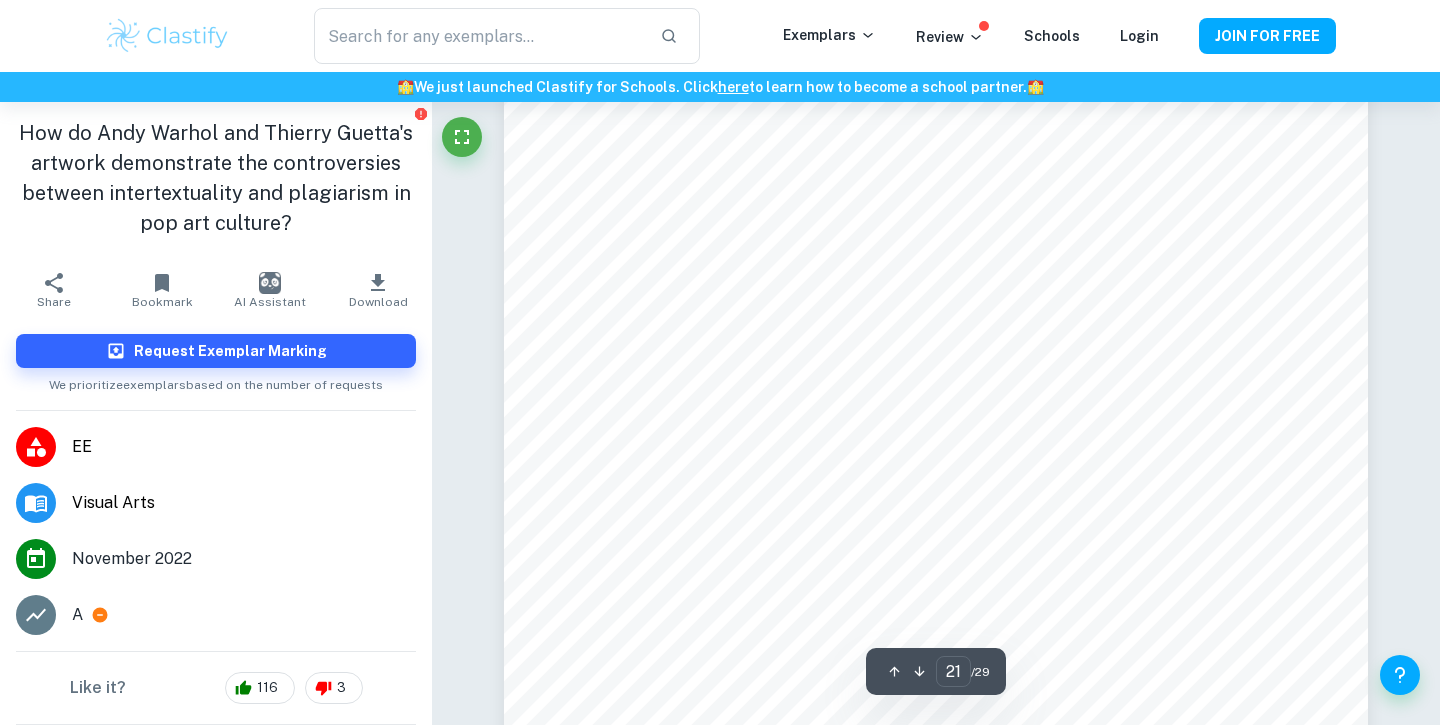 scroll, scrollTop: 23655, scrollLeft: 0, axis: vertical 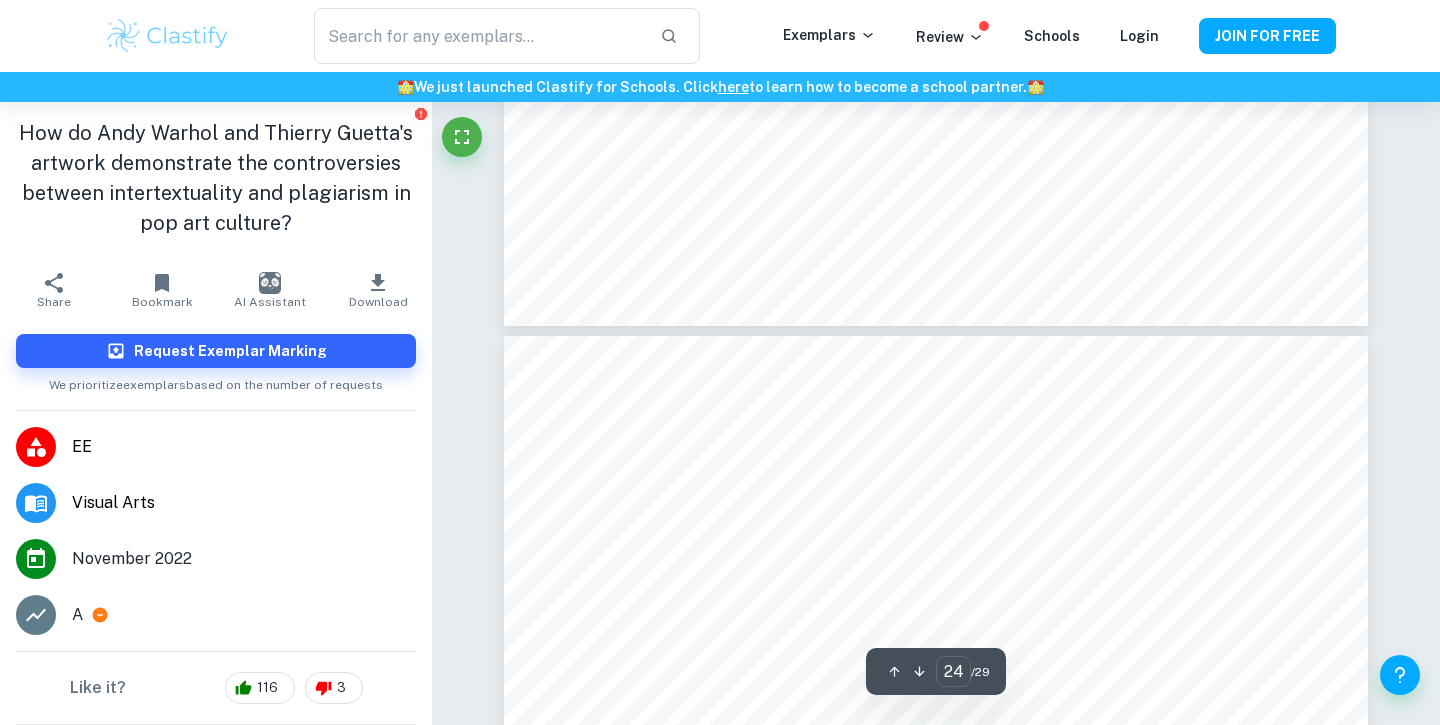 type on "23" 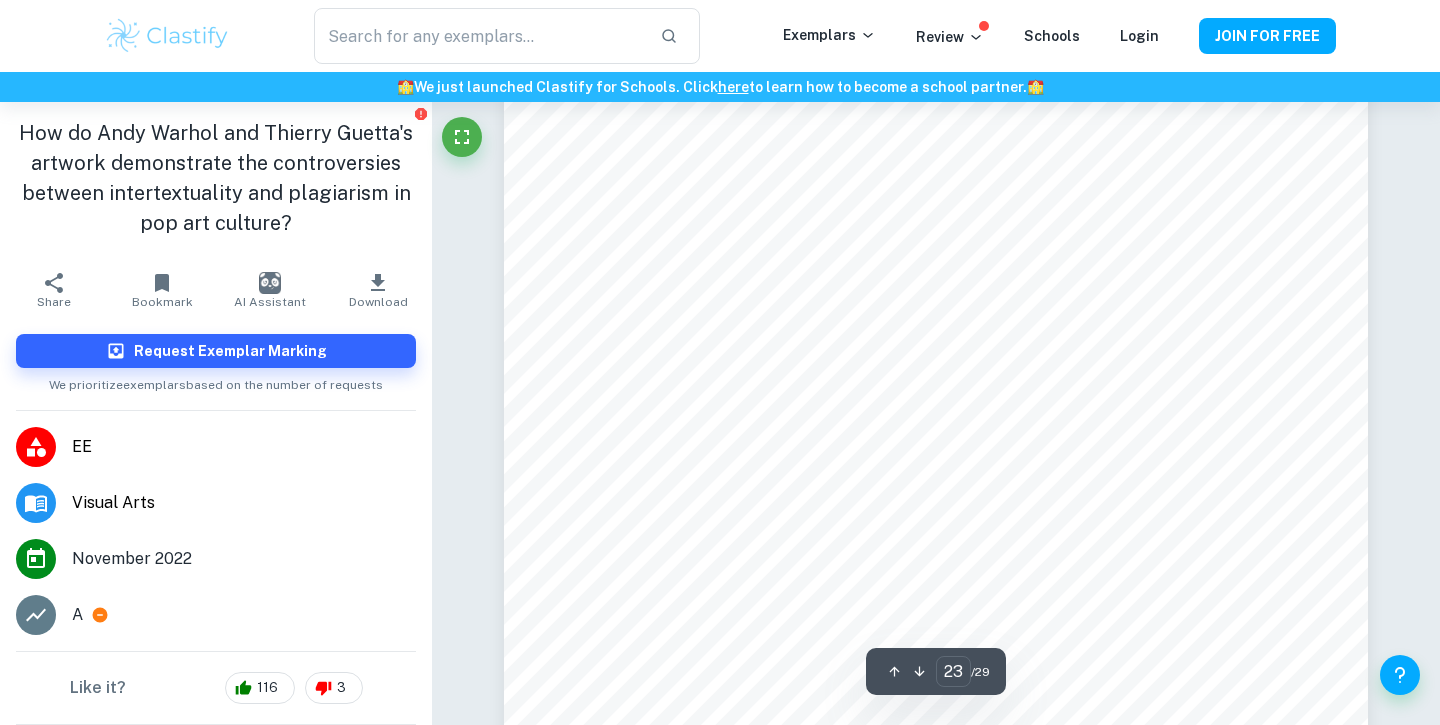 scroll, scrollTop: 25699, scrollLeft: 0, axis: vertical 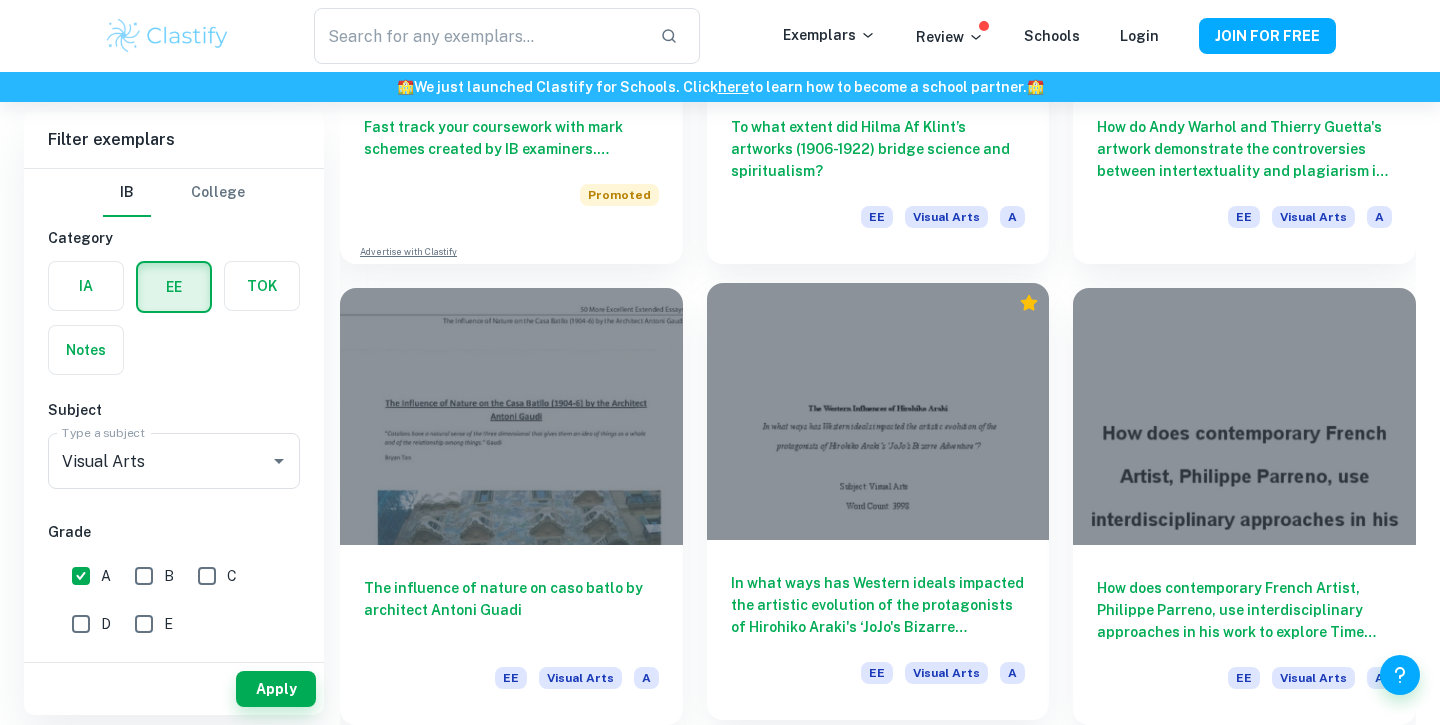click at bounding box center [878, 411] 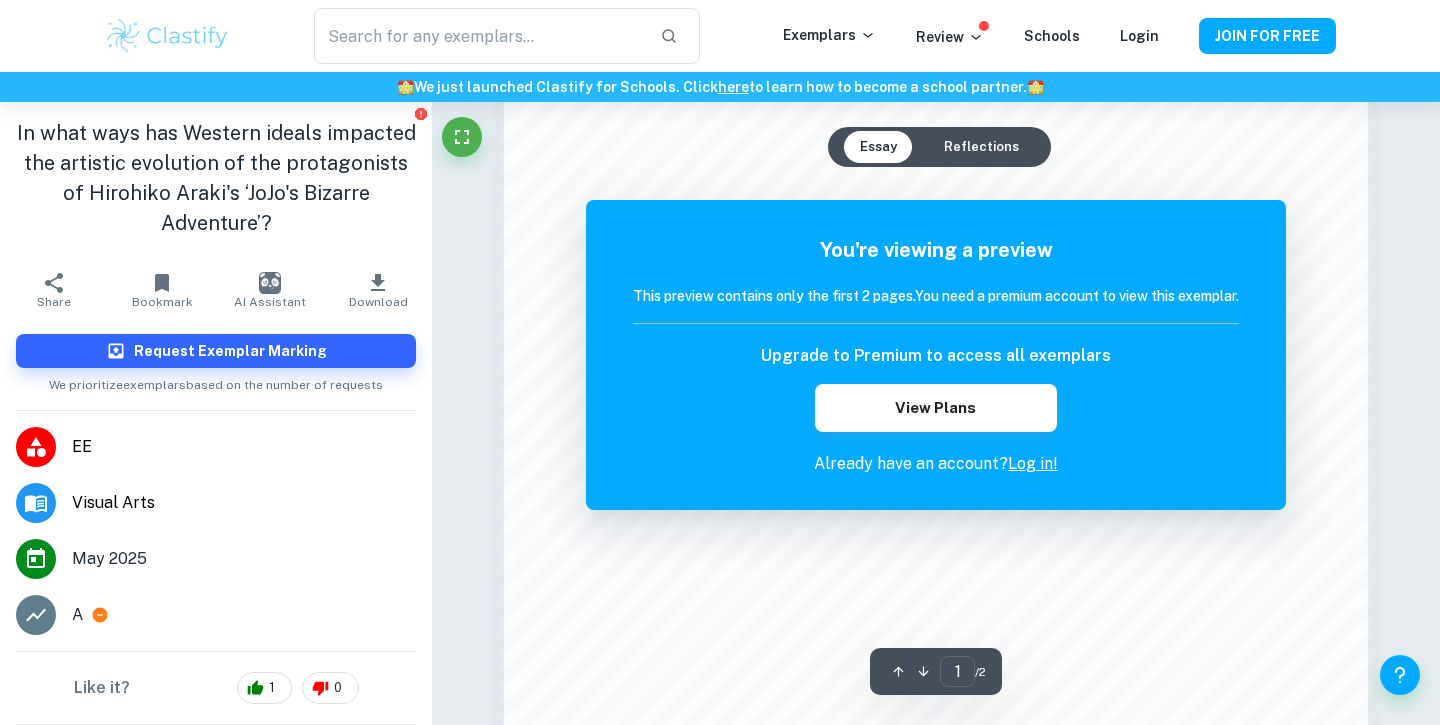 scroll, scrollTop: 1449, scrollLeft: 0, axis: vertical 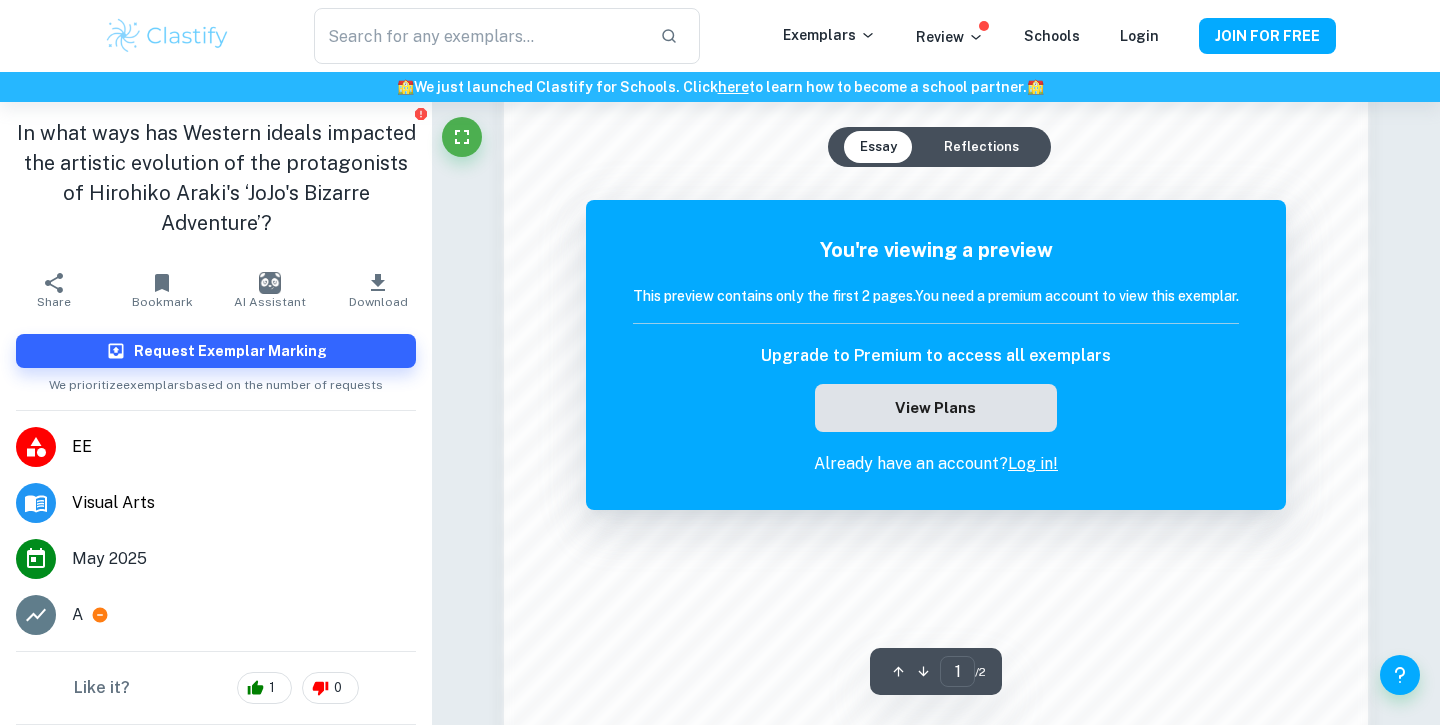 click on "View Plans" at bounding box center (936, 408) 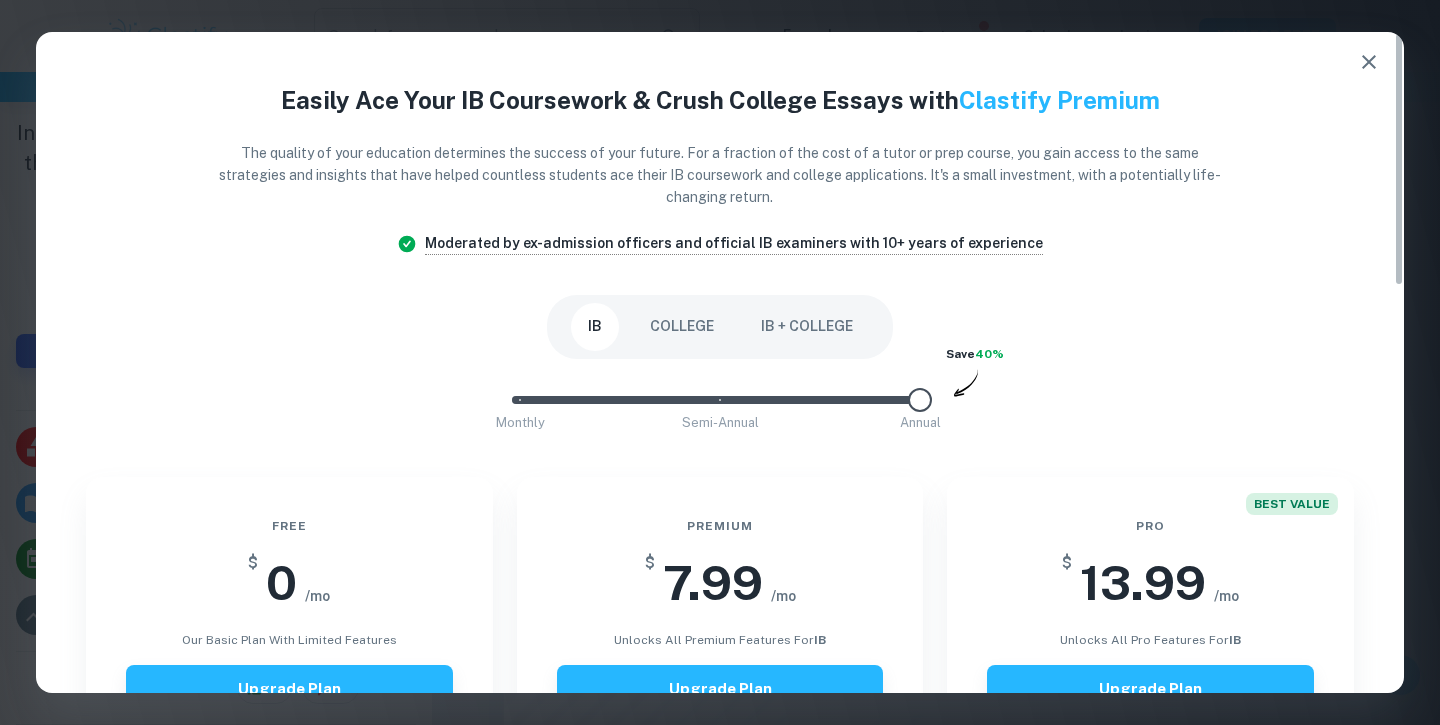scroll, scrollTop: 289, scrollLeft: 0, axis: vertical 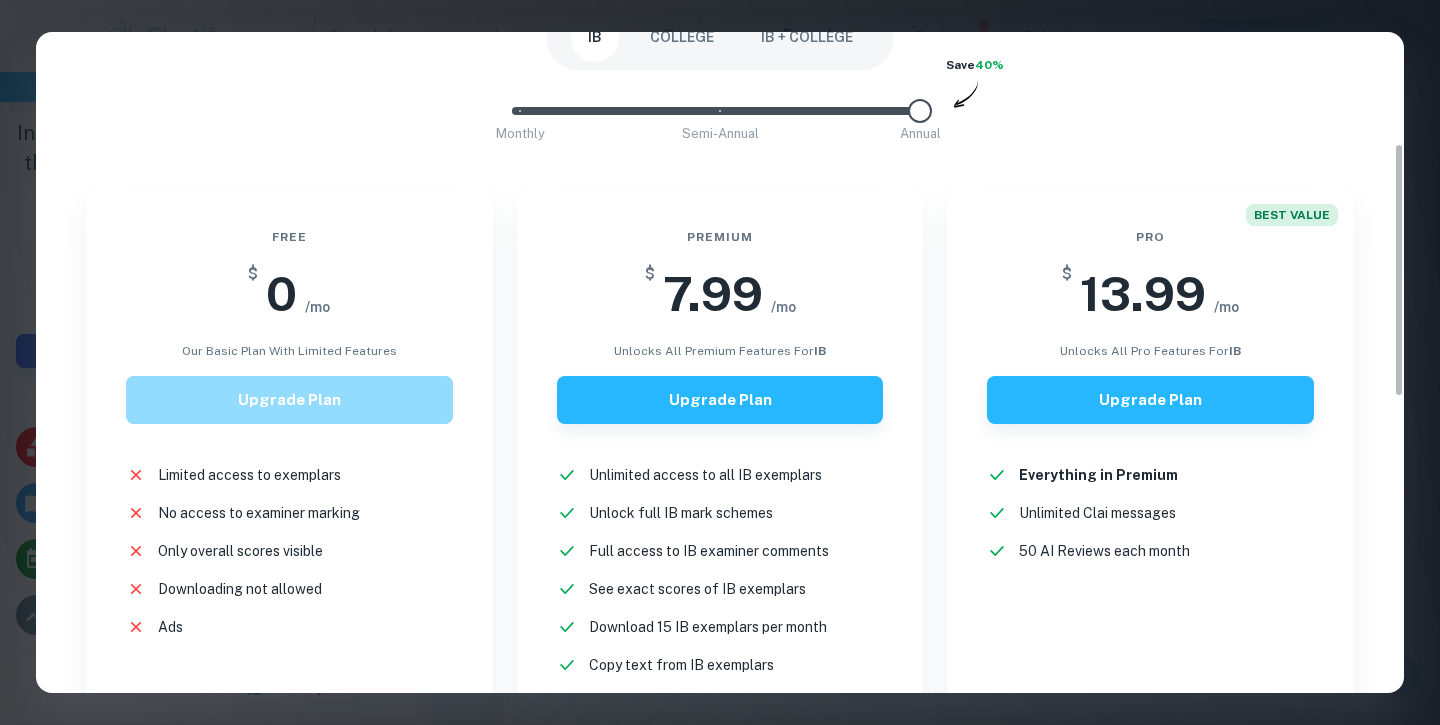 click on "Upgrade Plan" at bounding box center (289, 400) 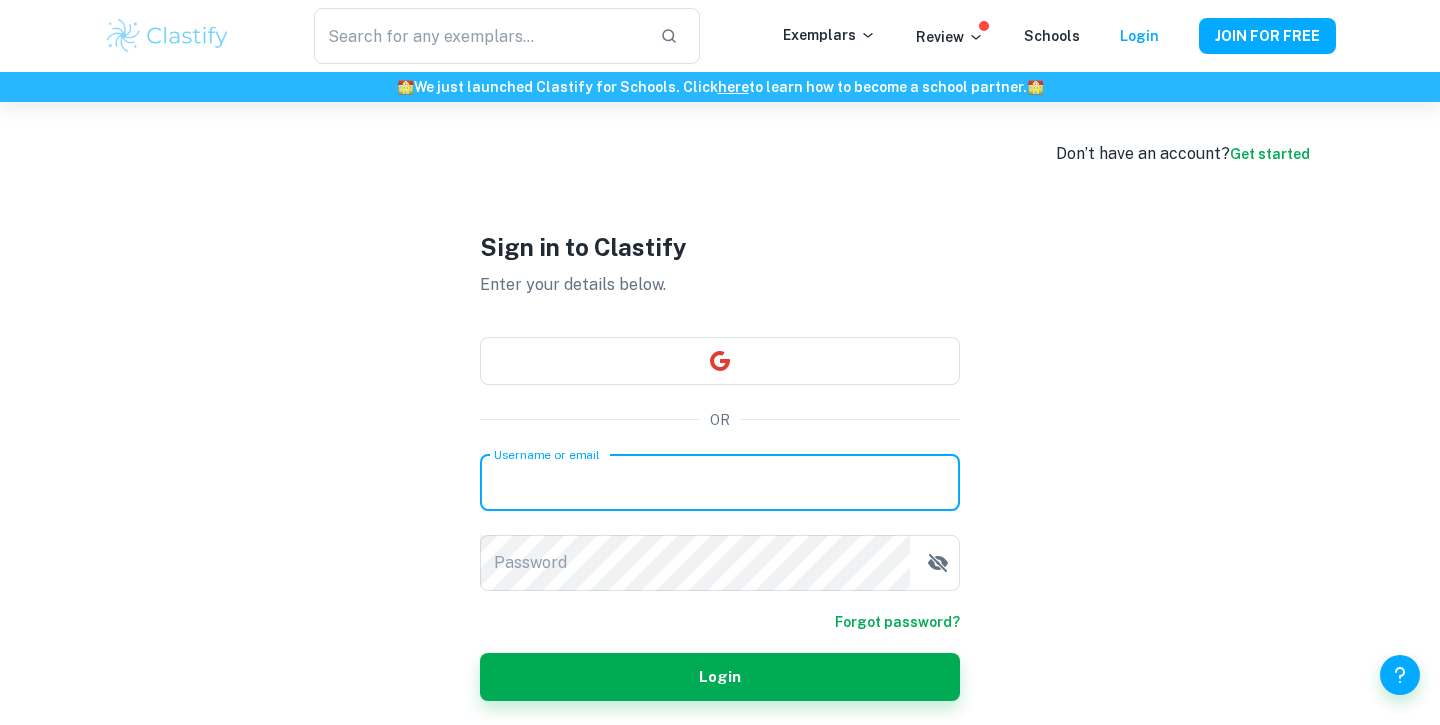click on "Username or email" at bounding box center (720, 483) 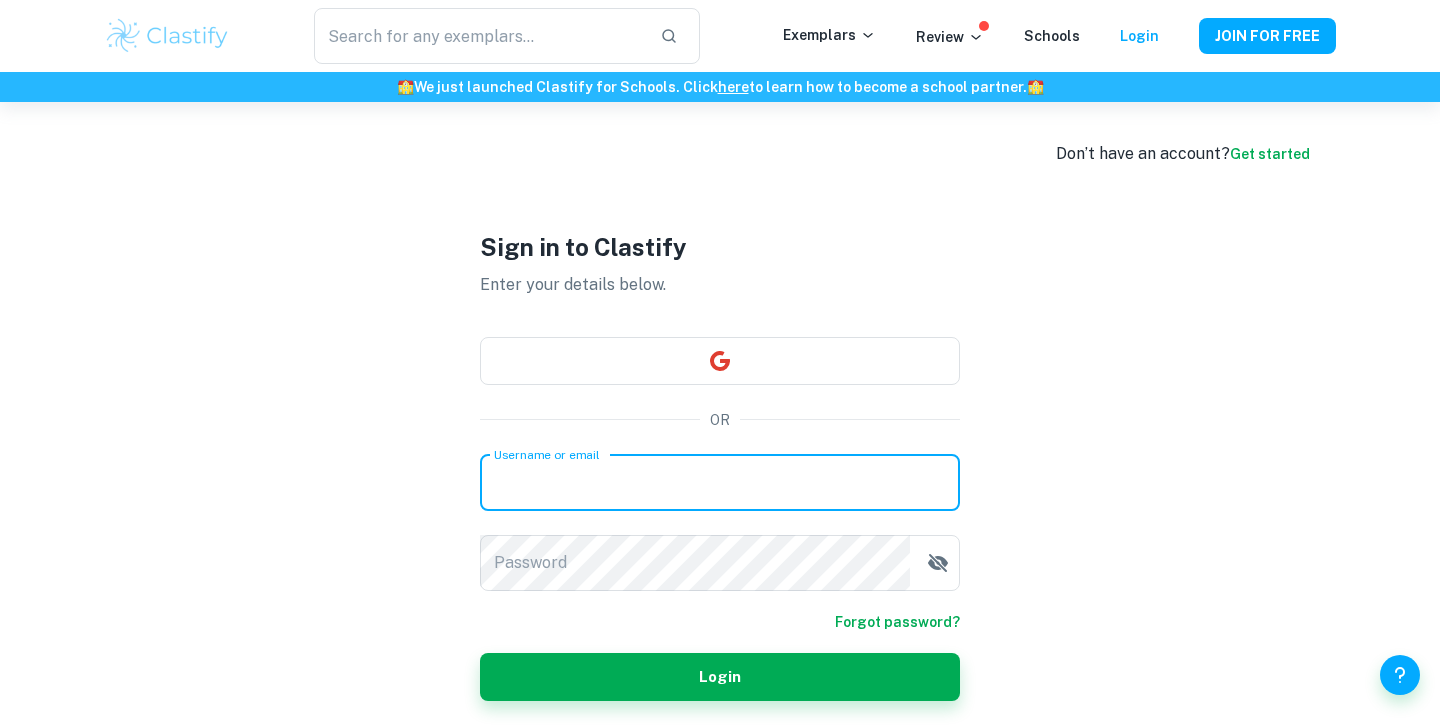 type on "[EMAIL]" 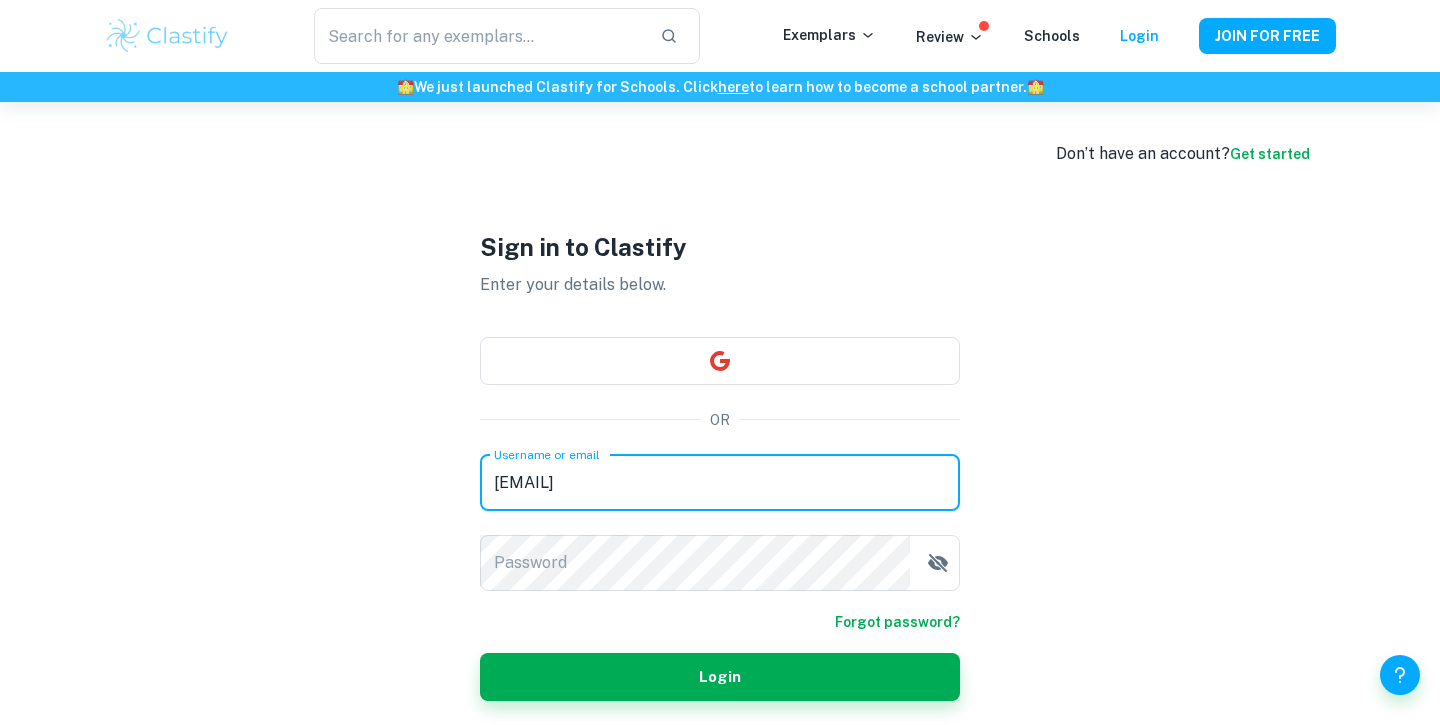 click on "Username or email [EMAIL] Username or email Password Password Forgot password? Login" at bounding box center (720, 578) 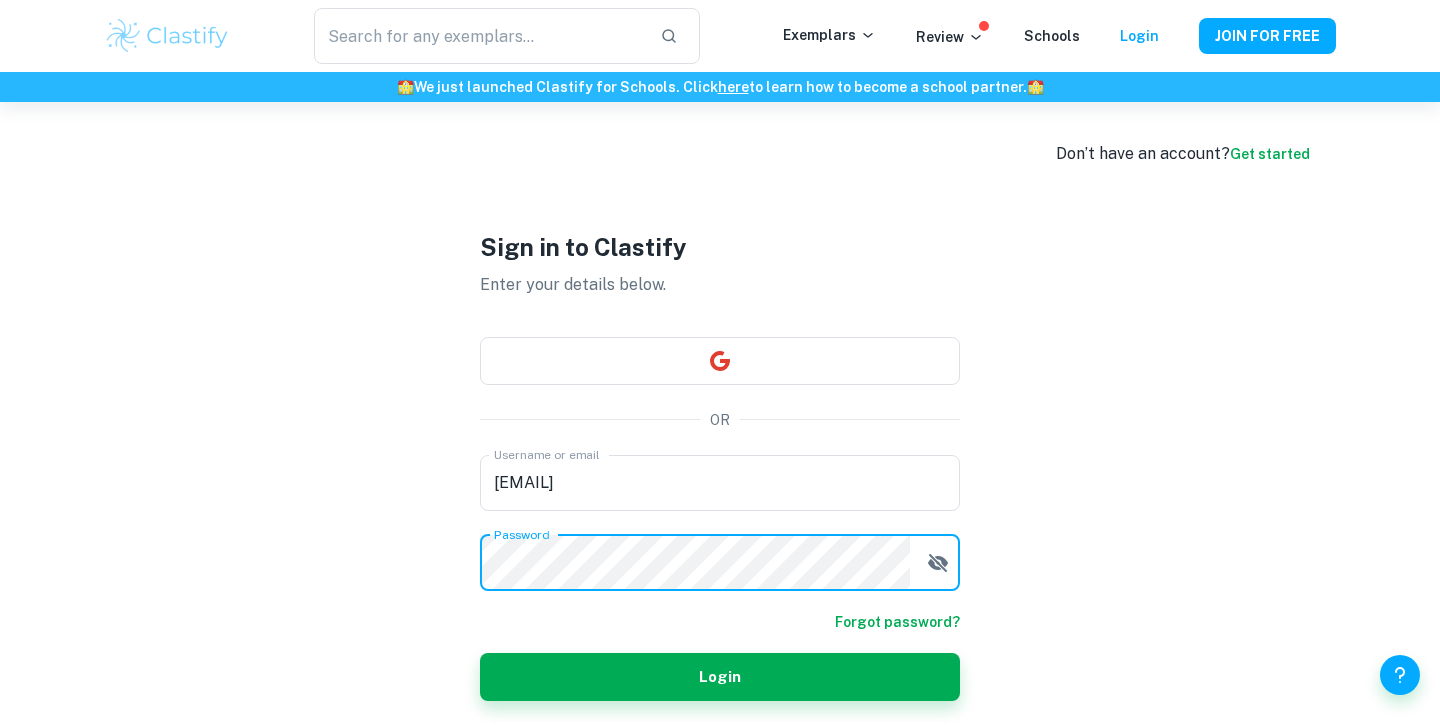 click on "Get started" at bounding box center [1270, 154] 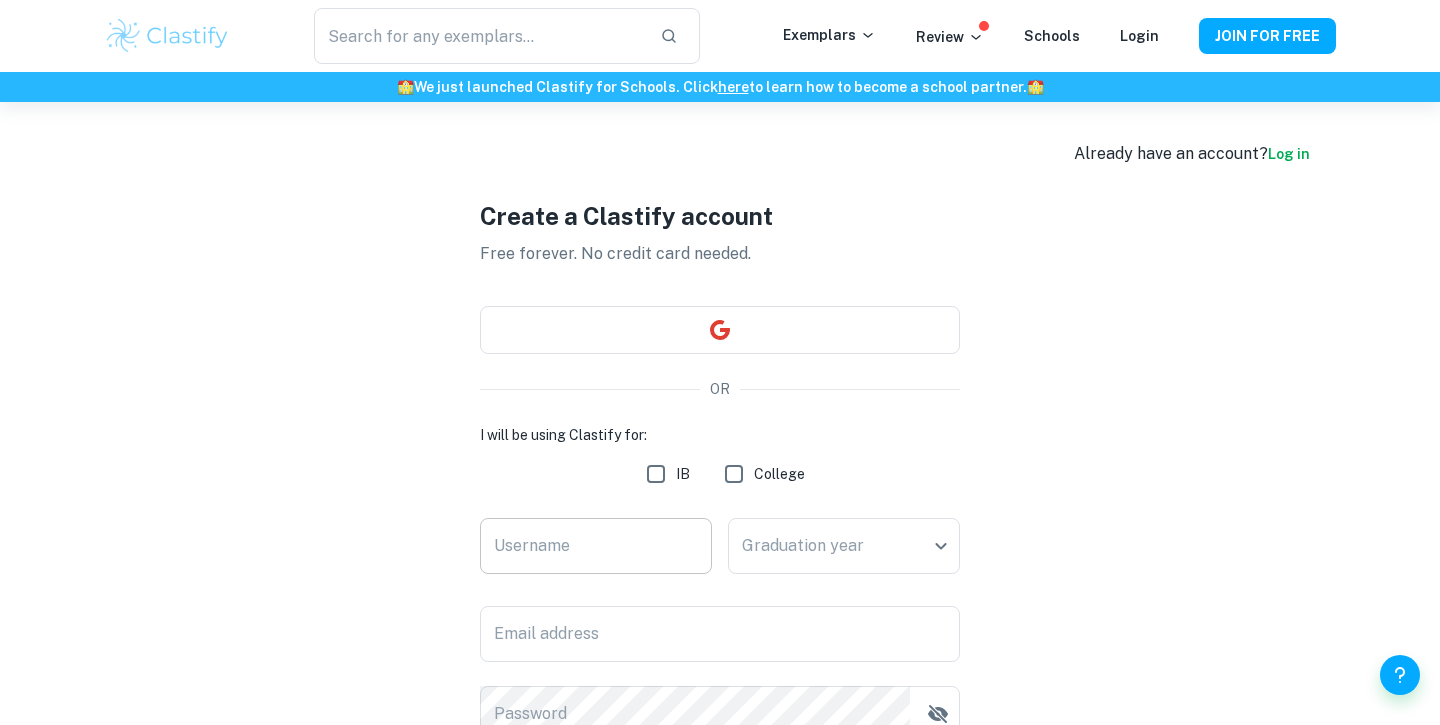 click on "Username" at bounding box center [596, 546] 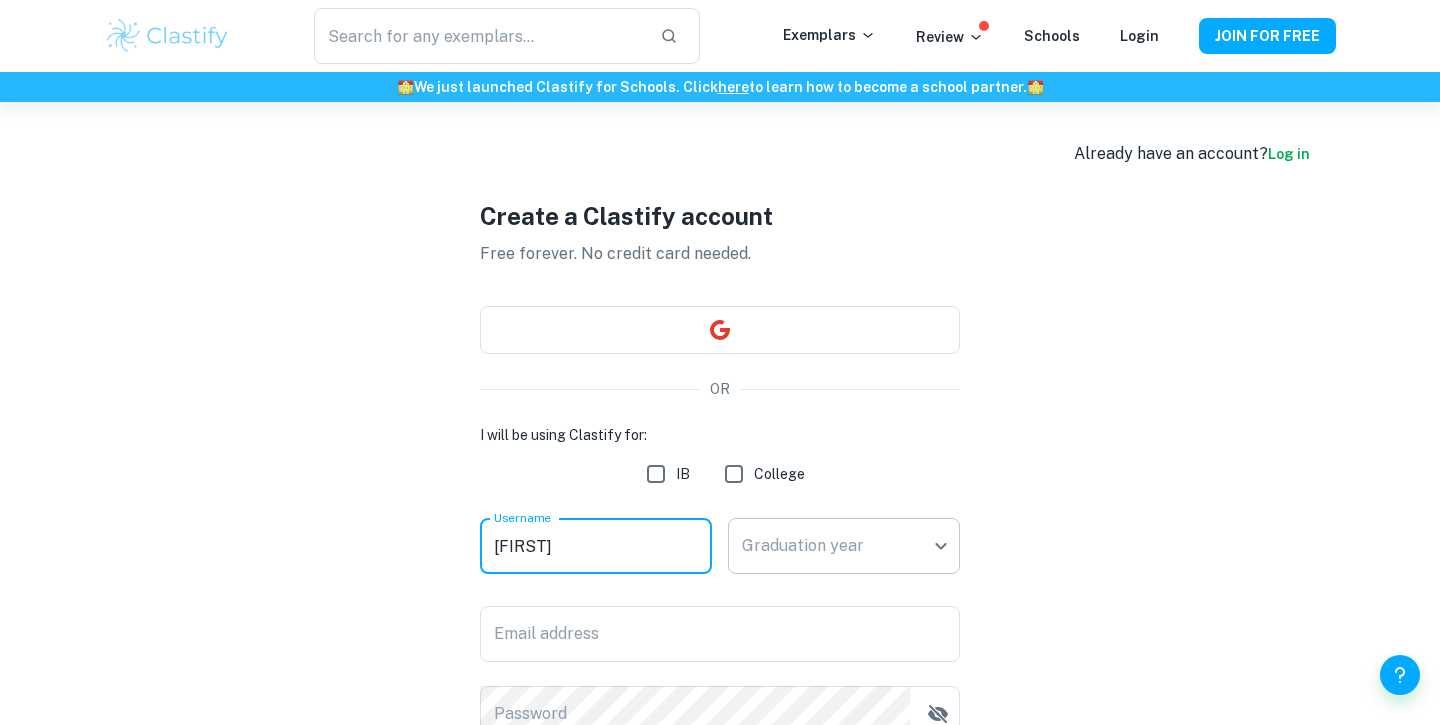 type on "[FIRST]" 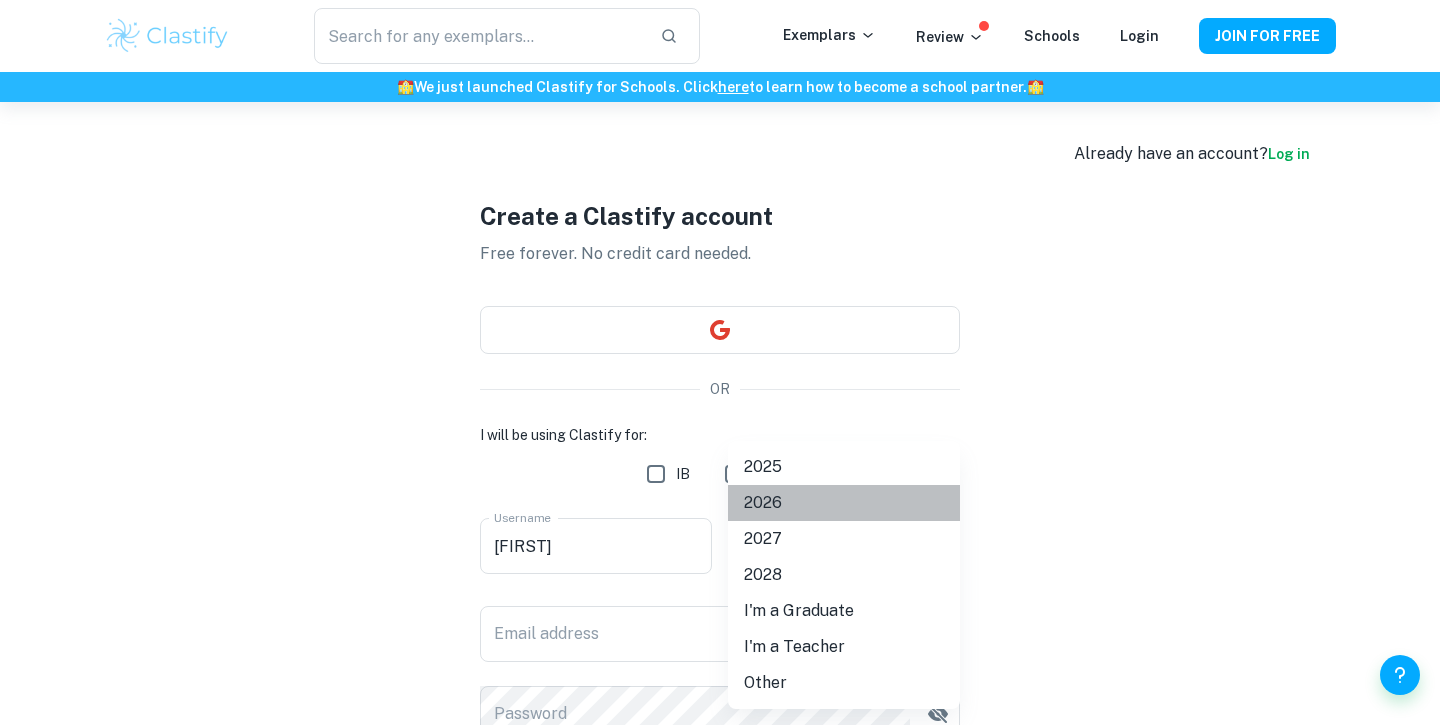 click on "2026" at bounding box center [844, 503] 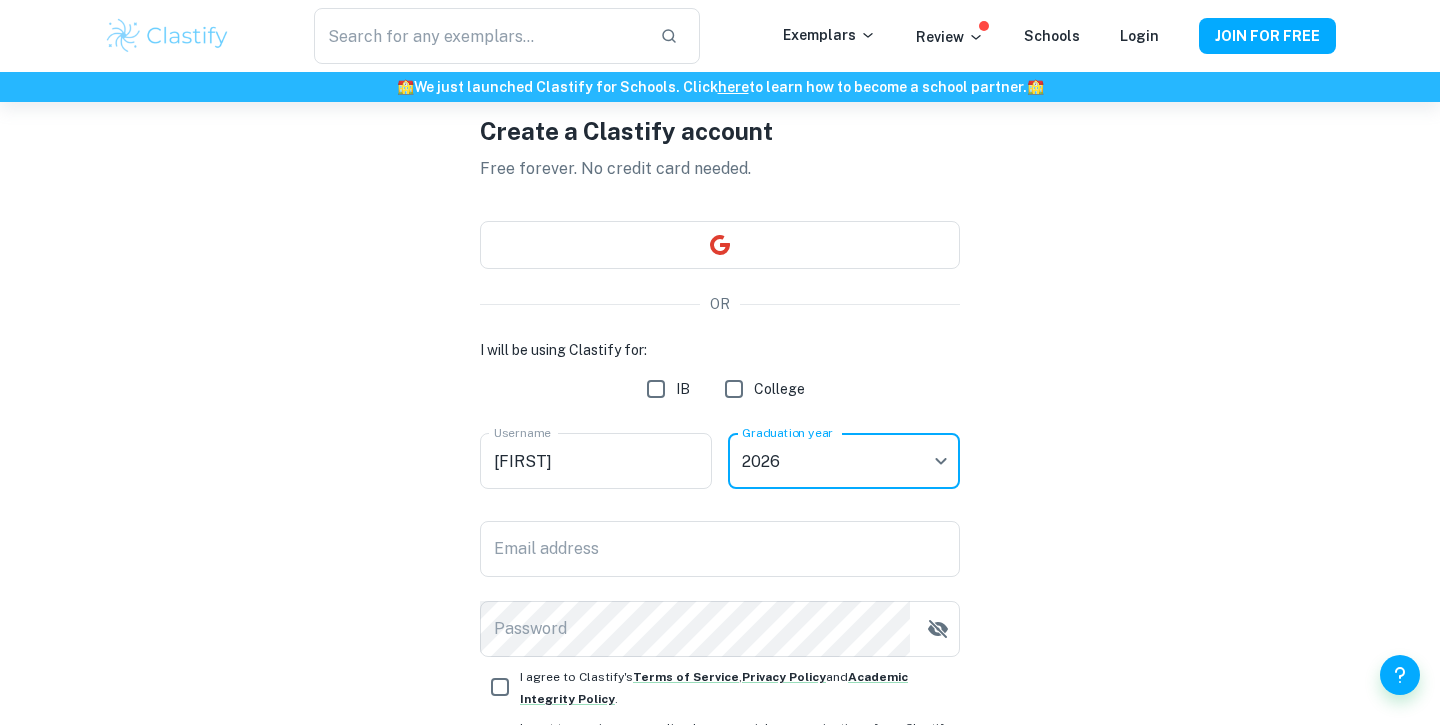 scroll, scrollTop: 108, scrollLeft: 0, axis: vertical 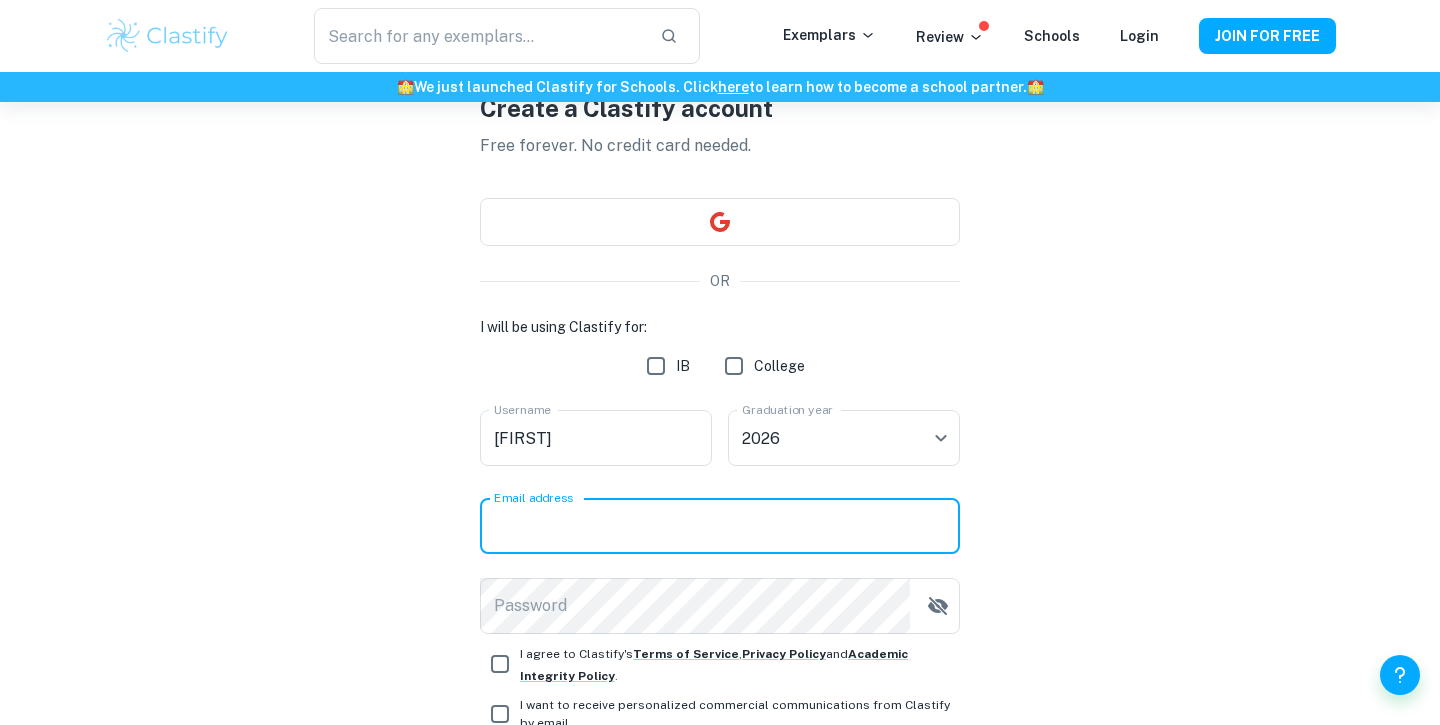 click on "Email address" at bounding box center (720, 526) 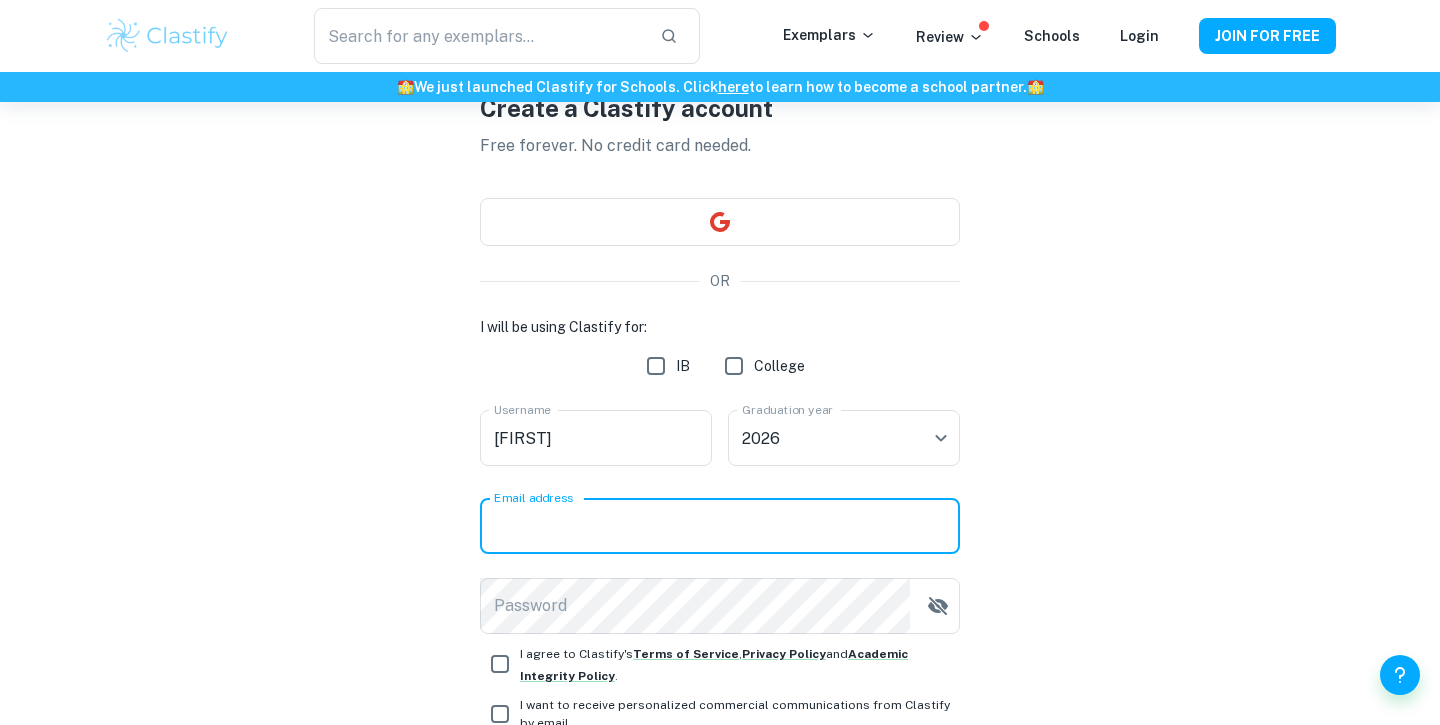 type on "[EMAIL]" 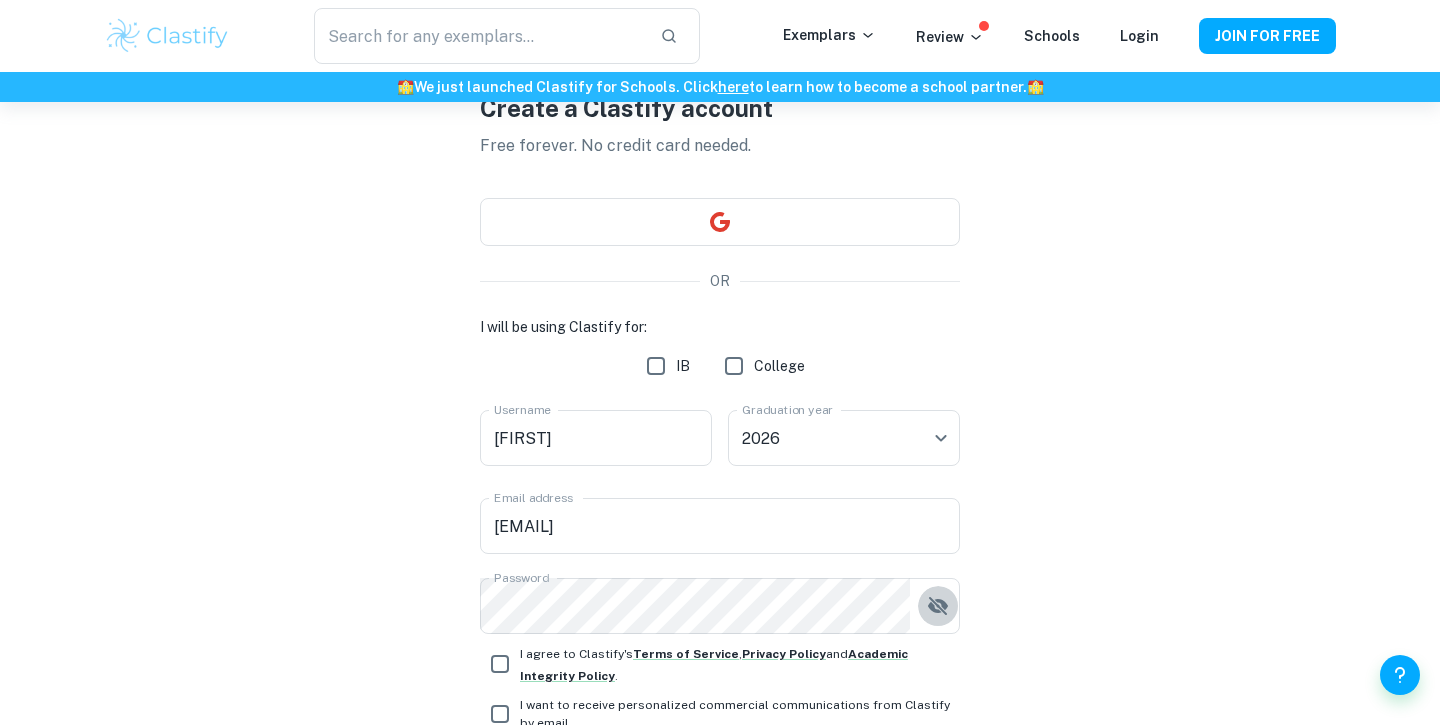 scroll, scrollTop: 269, scrollLeft: 0, axis: vertical 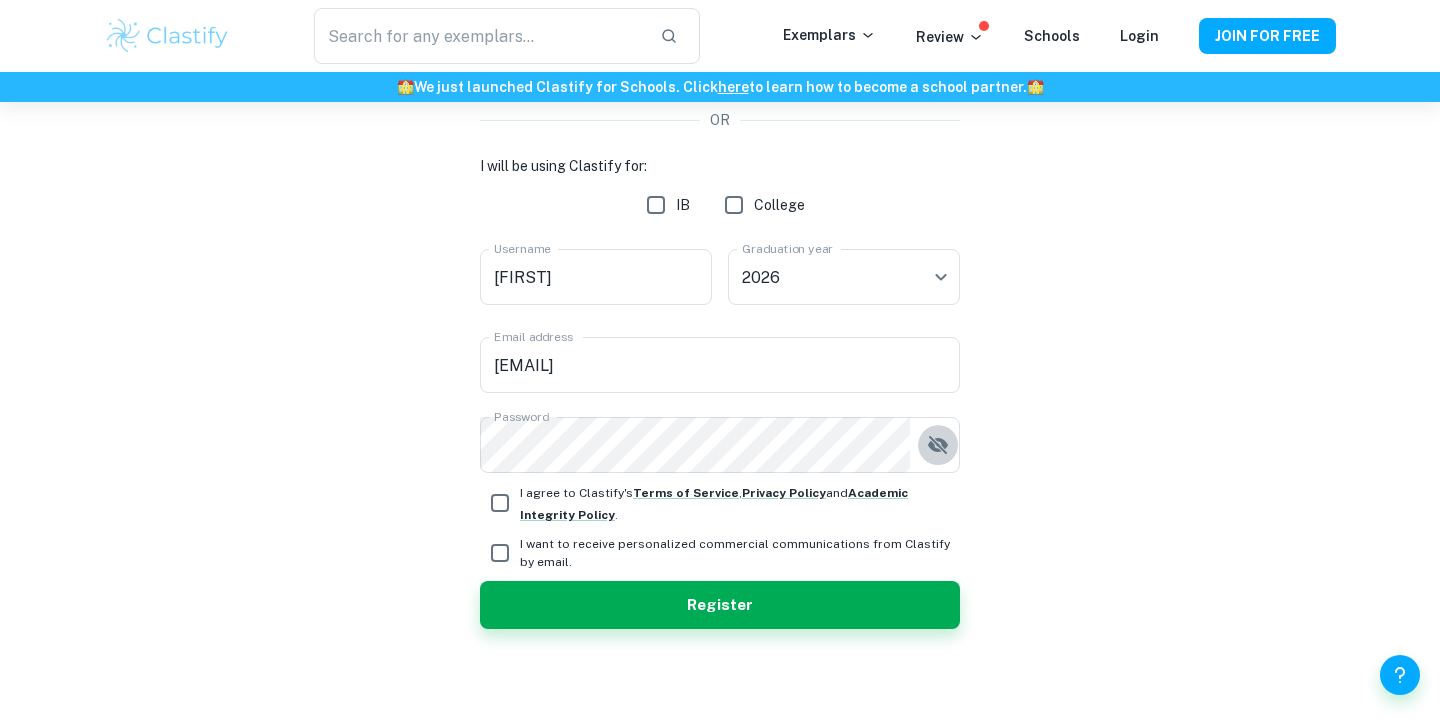 click on "I agree to Clastify's  Terms of Service ,  Privacy Policy  and  Academic Integrity Policy ." at bounding box center [500, 503] 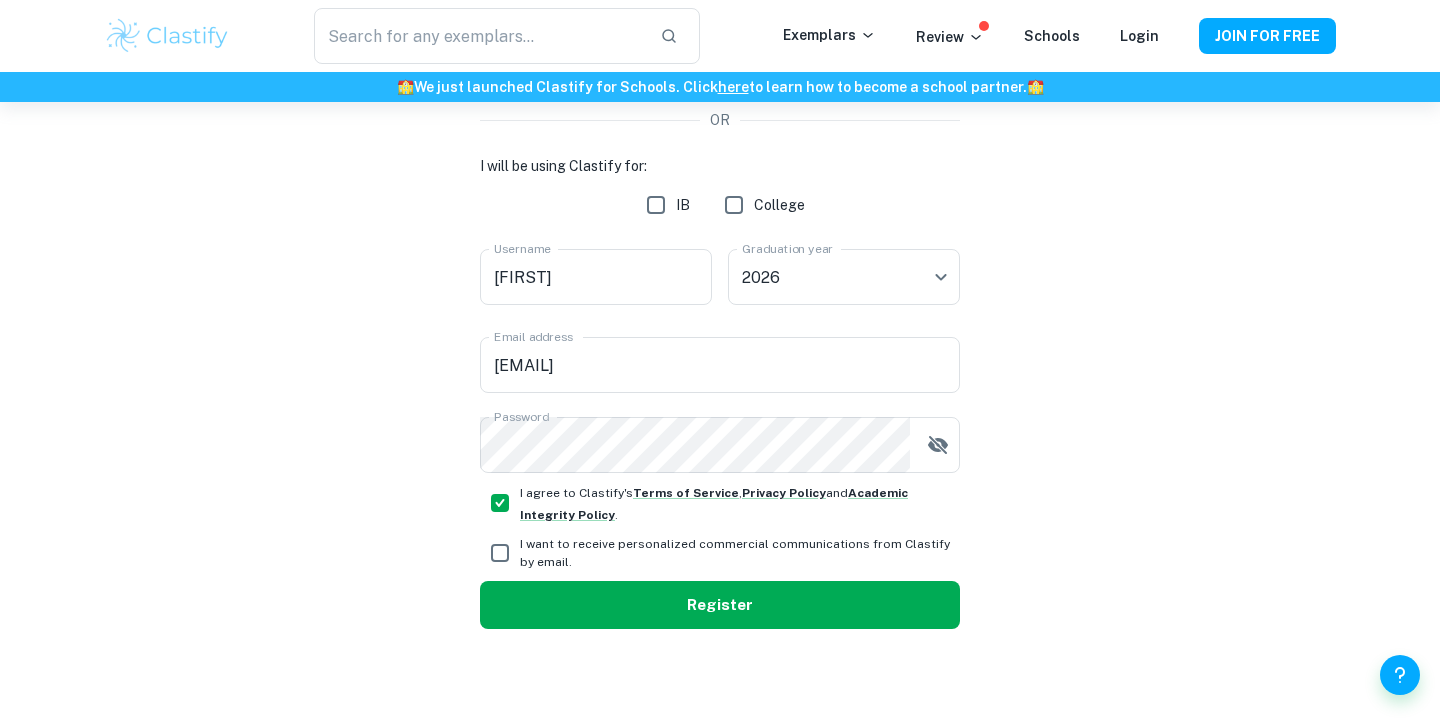 click on "Register" at bounding box center (720, 605) 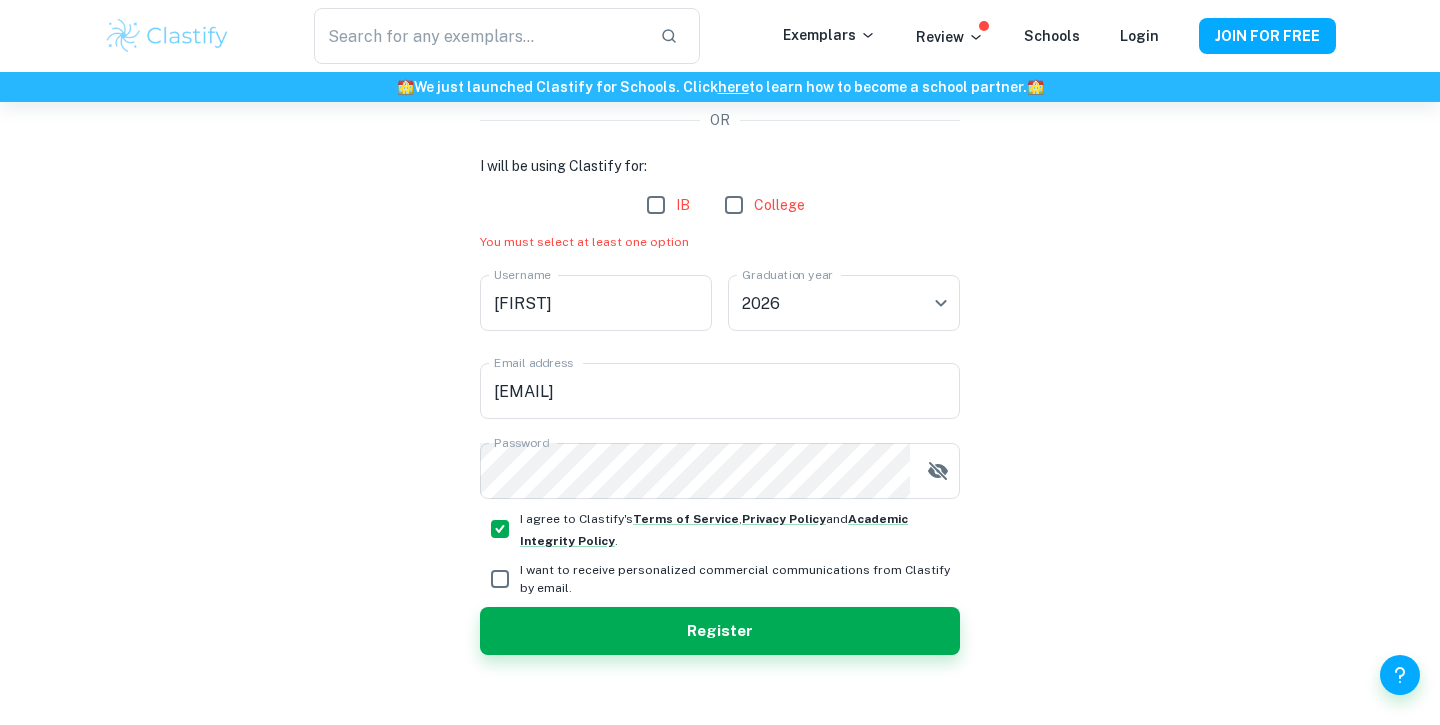 click on "IB" at bounding box center (656, 205) 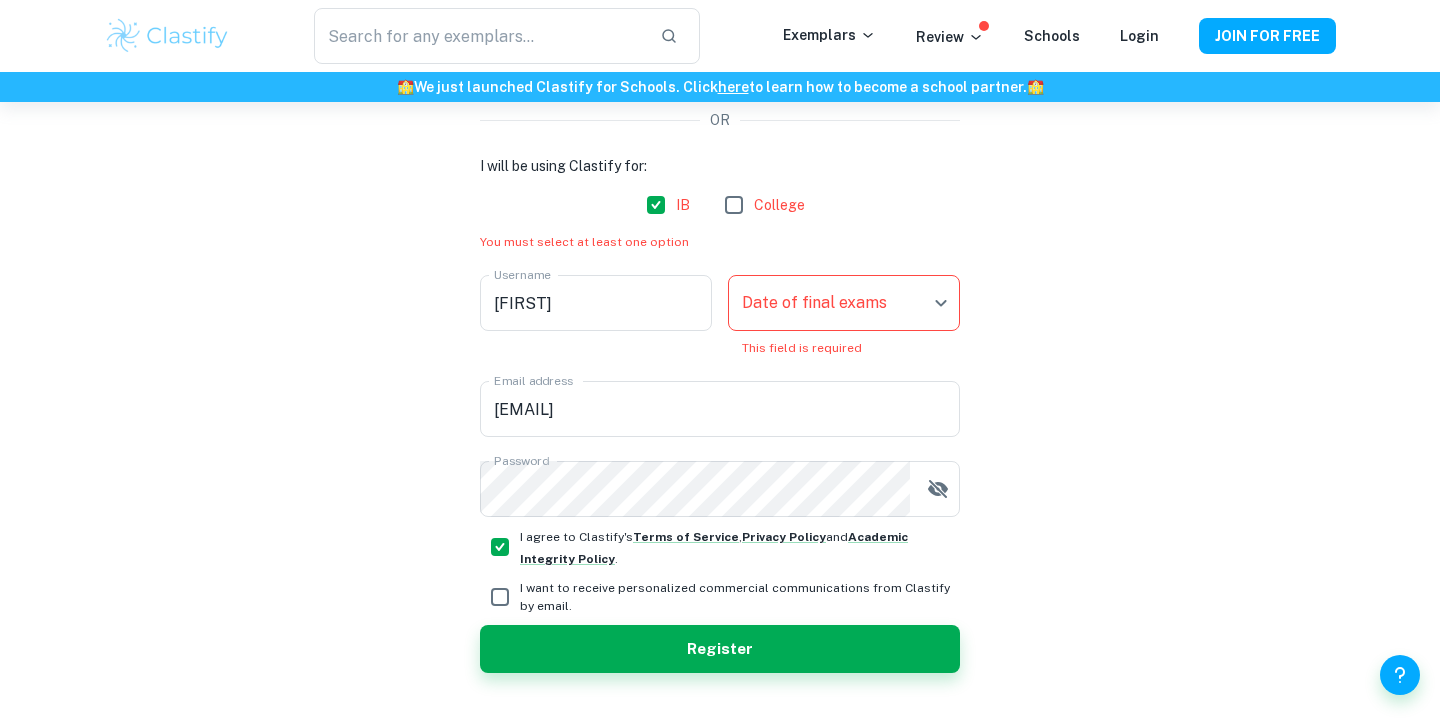 click on "We value your privacy We use cookies to enhance your browsing experience, serve personalised ads or content, and analyse our traffic. By clicking "Accept All", you consent to our use of cookies.   Cookie Policy Customise   Reject All   Accept All   Customise Consent Preferences   We use cookies to help you navigate efficiently and perform certain functions. You will find detailed information about all cookies under each consent category below. The cookies that are categorised as "Necessary" are stored on your browser as they are essential for enabling the basic functionalities of the site. ...  Show more For more information on how Google's third-party cookies operate and handle your data, see:   Google Privacy Policy Necessary Always Active Necessary cookies are required to enable the basic features of this site, such as providing secure log-in or adjusting your consent preferences. These cookies do not store any personally identifiable data. Functional Analytics Performance Advertisement Uncategorised" at bounding box center (720, 195) 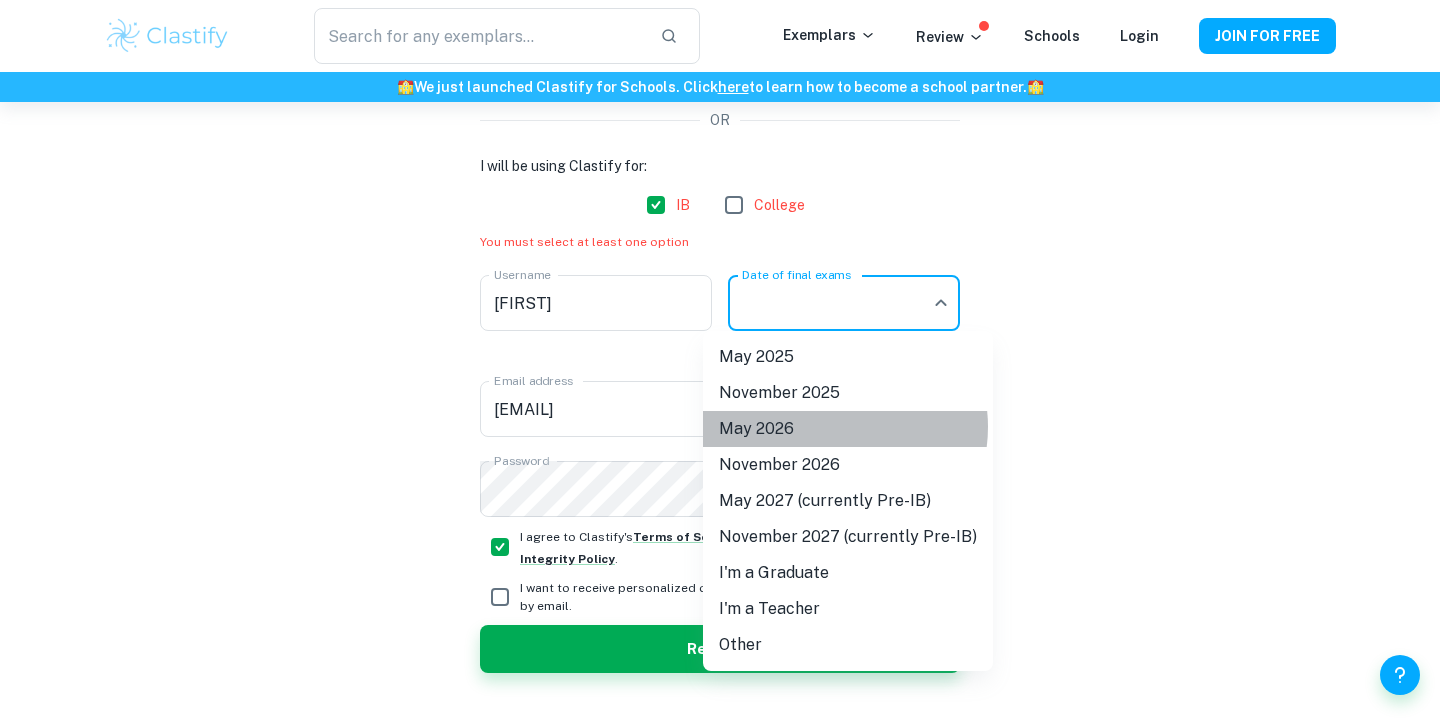 click on "May 2026" at bounding box center (848, 429) 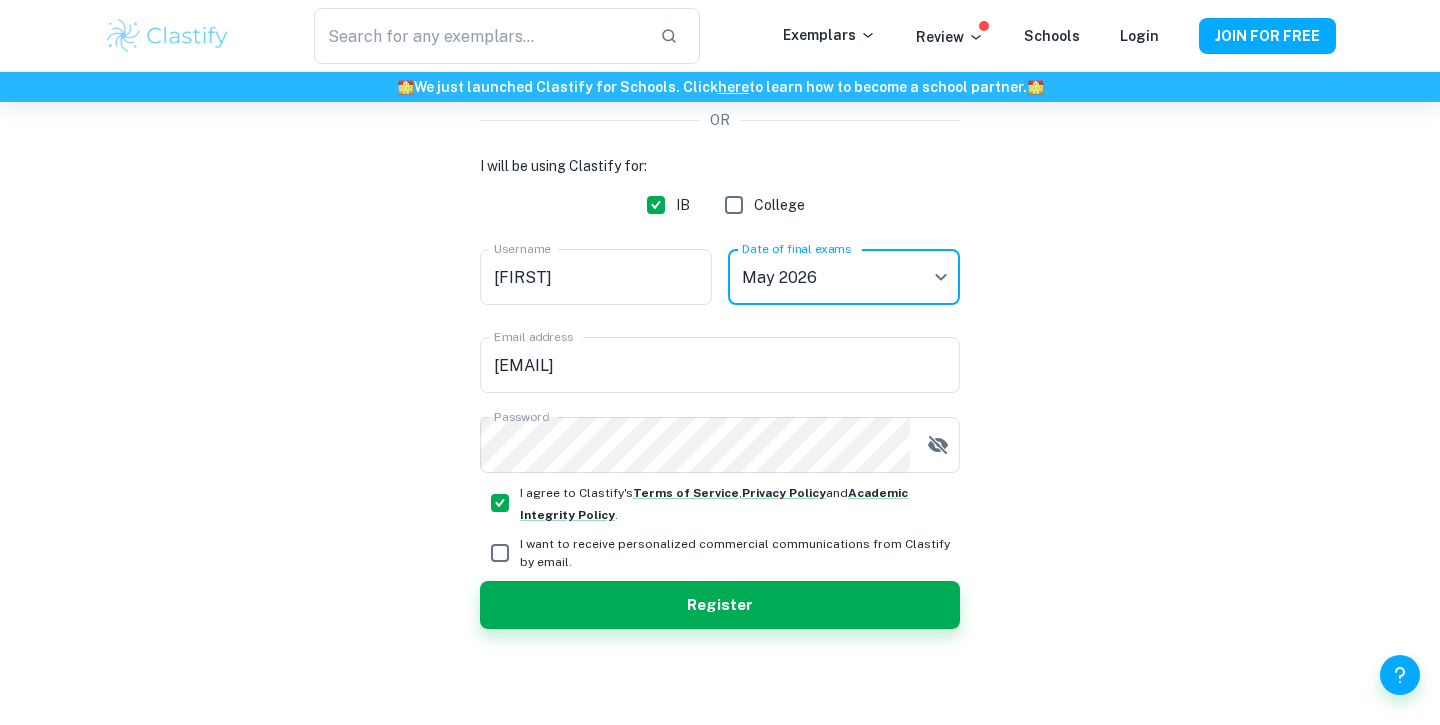 type on "M26" 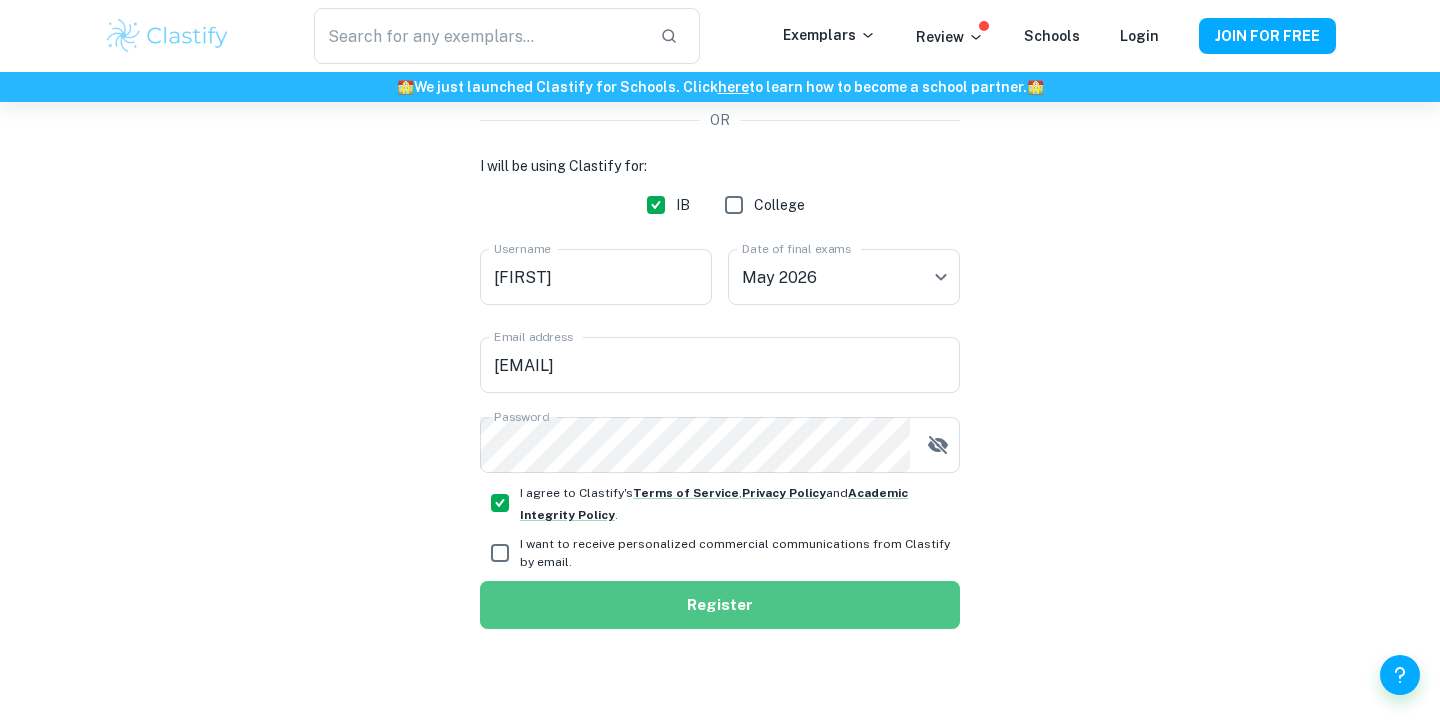 click on "Register" at bounding box center (720, 605) 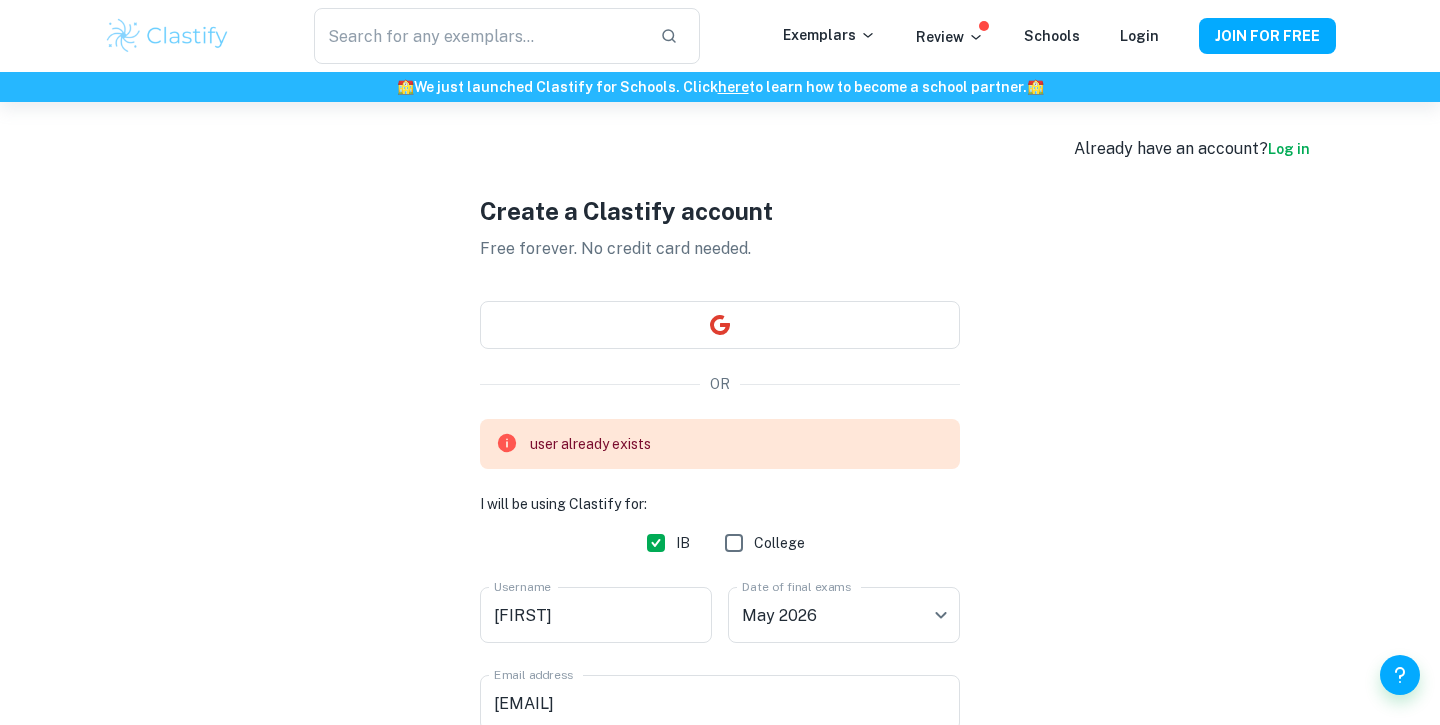 scroll, scrollTop: 7, scrollLeft: 0, axis: vertical 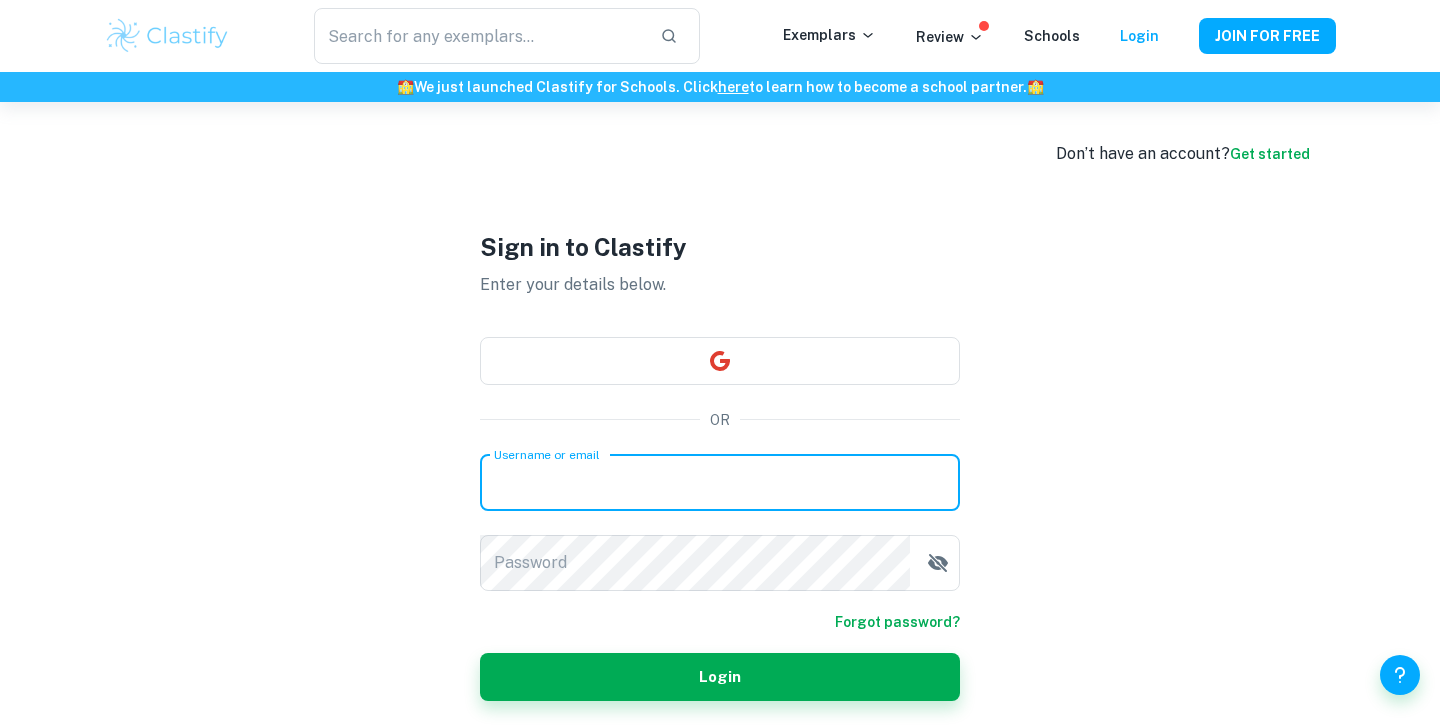 click on "Username or email" at bounding box center (720, 483) 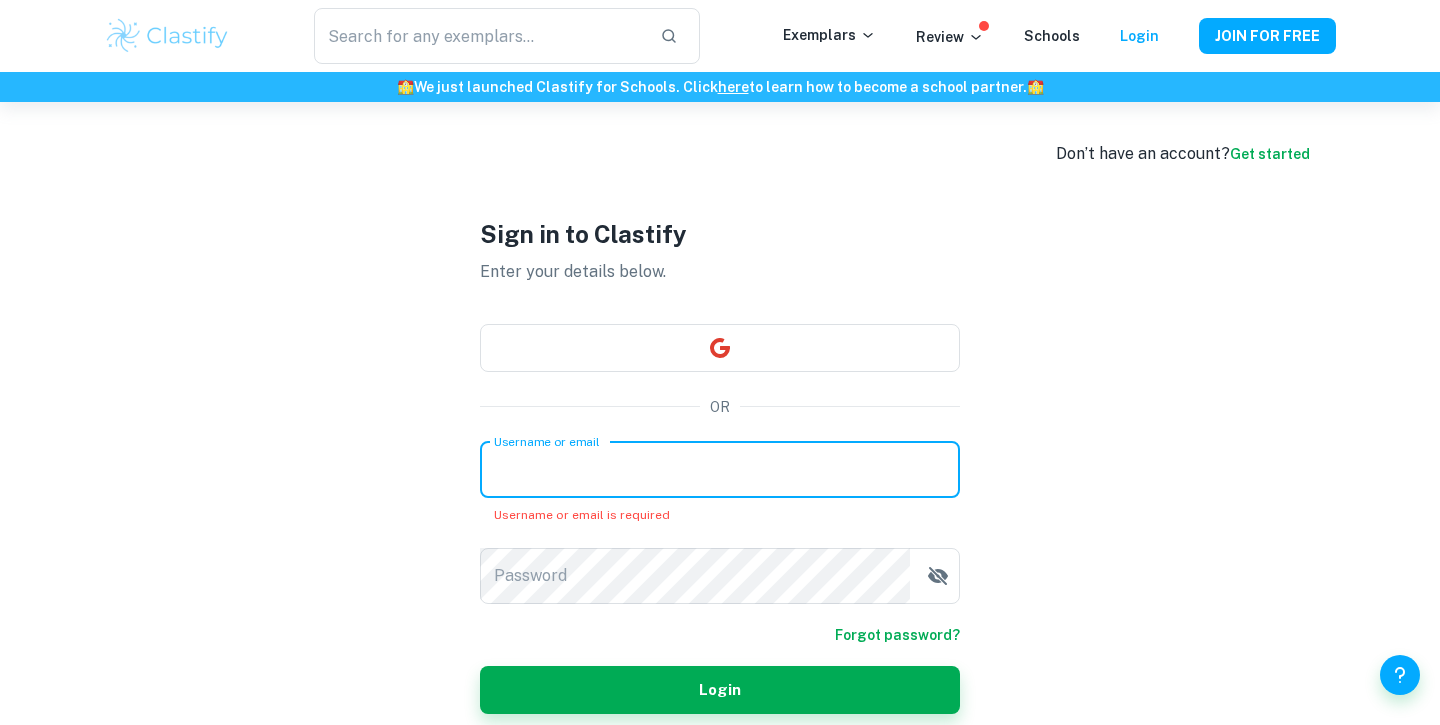 click on "Username or email" at bounding box center (720, 470) 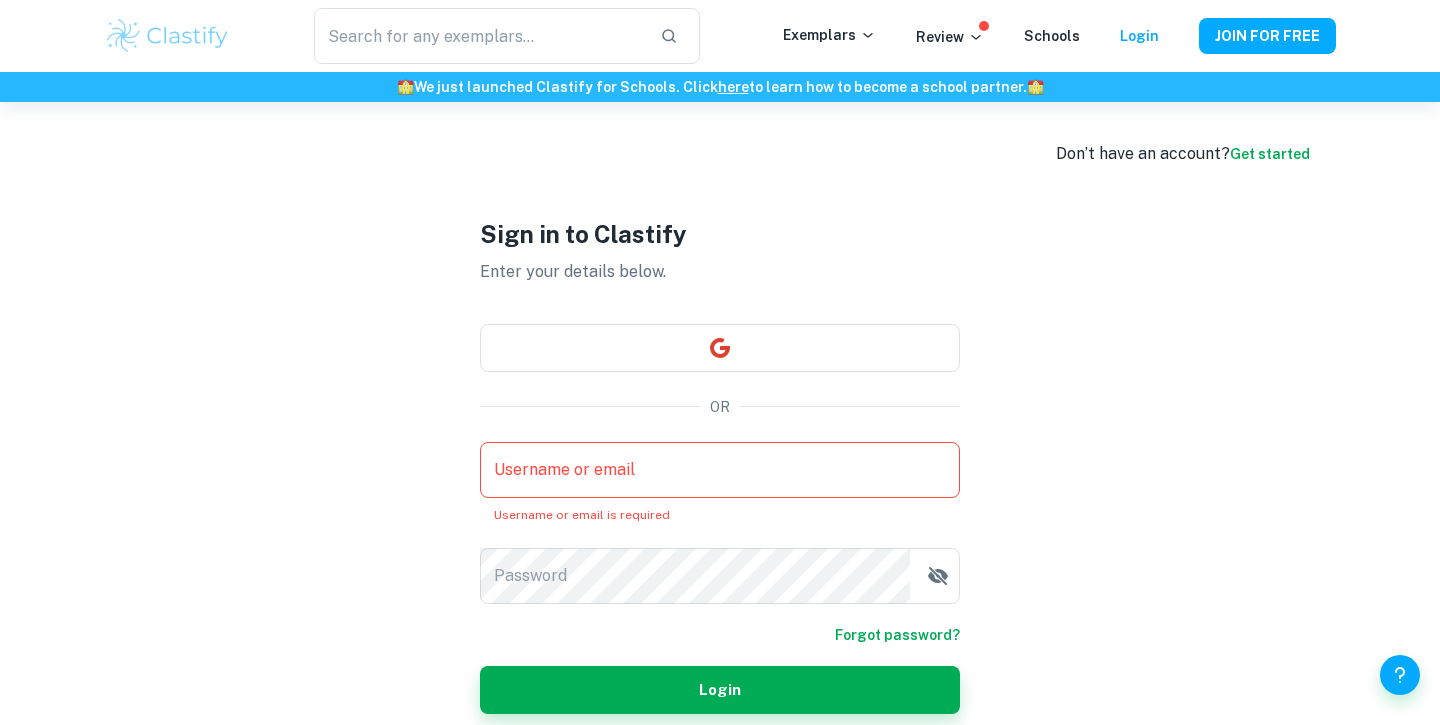 type on "[EMAIL]" 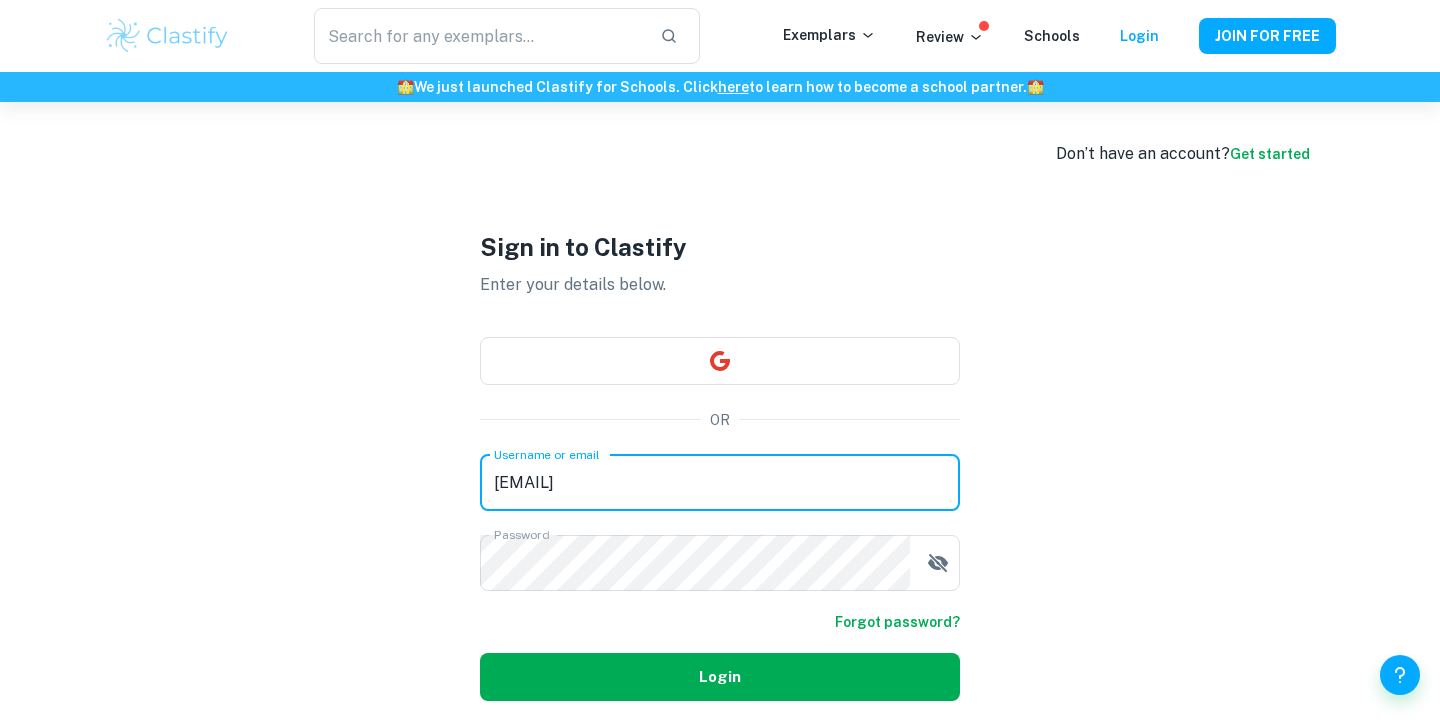 click on "Login" at bounding box center [720, 677] 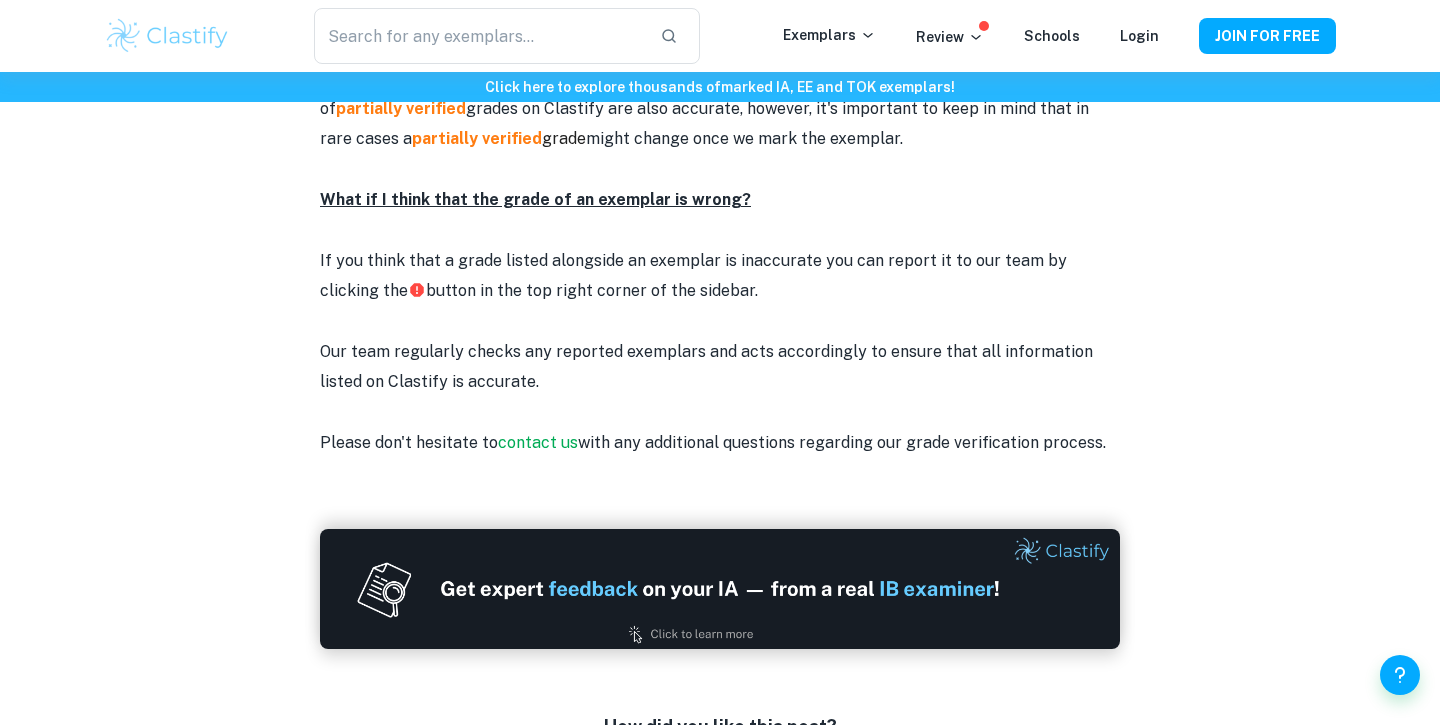 scroll, scrollTop: 2681, scrollLeft: 0, axis: vertical 